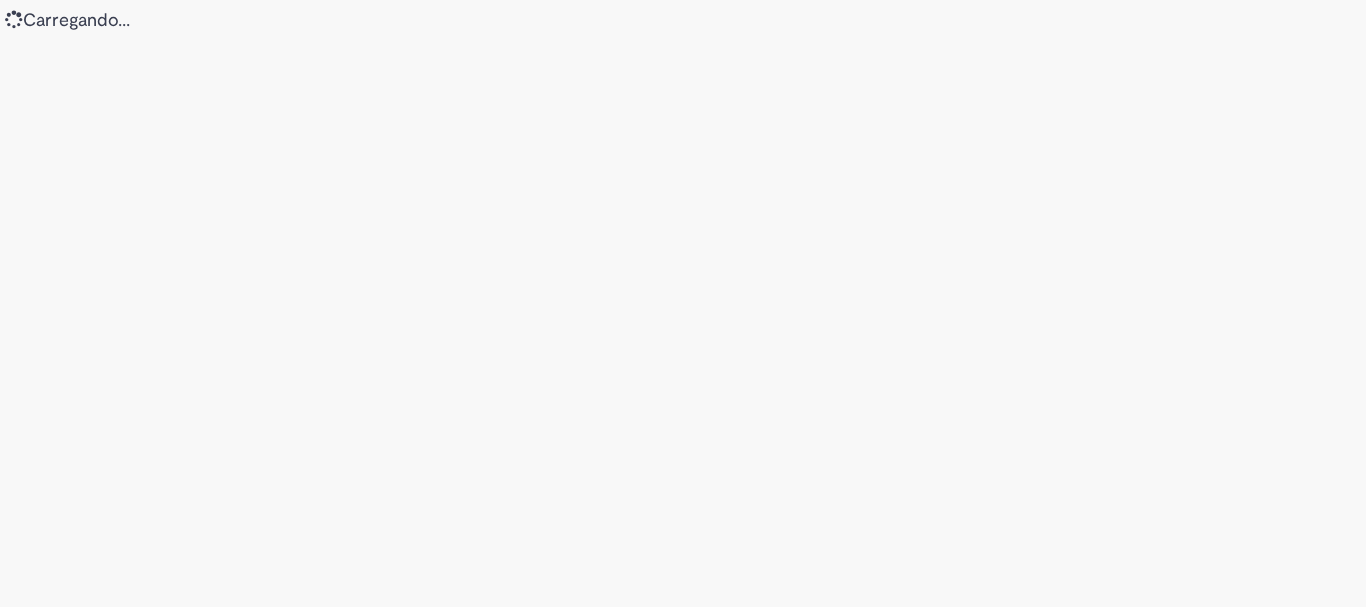 scroll, scrollTop: 0, scrollLeft: 0, axis: both 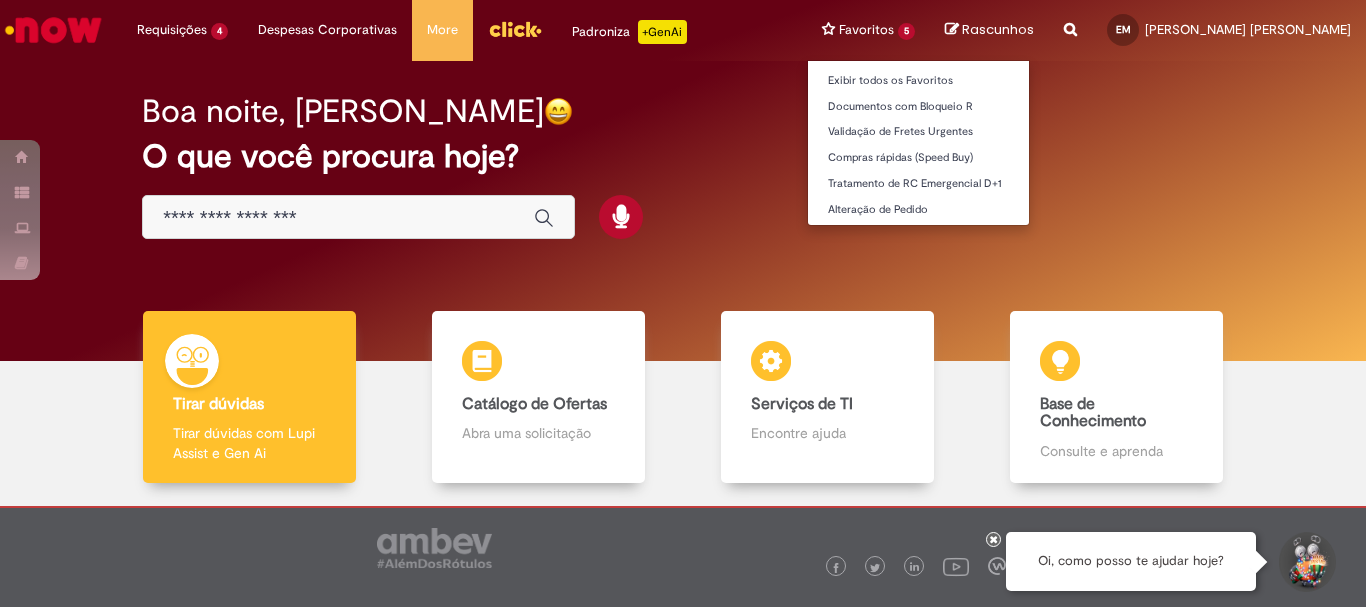 click on "Favoritos   5
Exibir todos os Favoritos
Documentos com Bloqueio R
Validação [PERSON_NAME] Urgentes
Compras rápidas (Speed Buy)
Tratamento de RC Emergencial D+1
Alteração de Pedido" at bounding box center (868, 30) 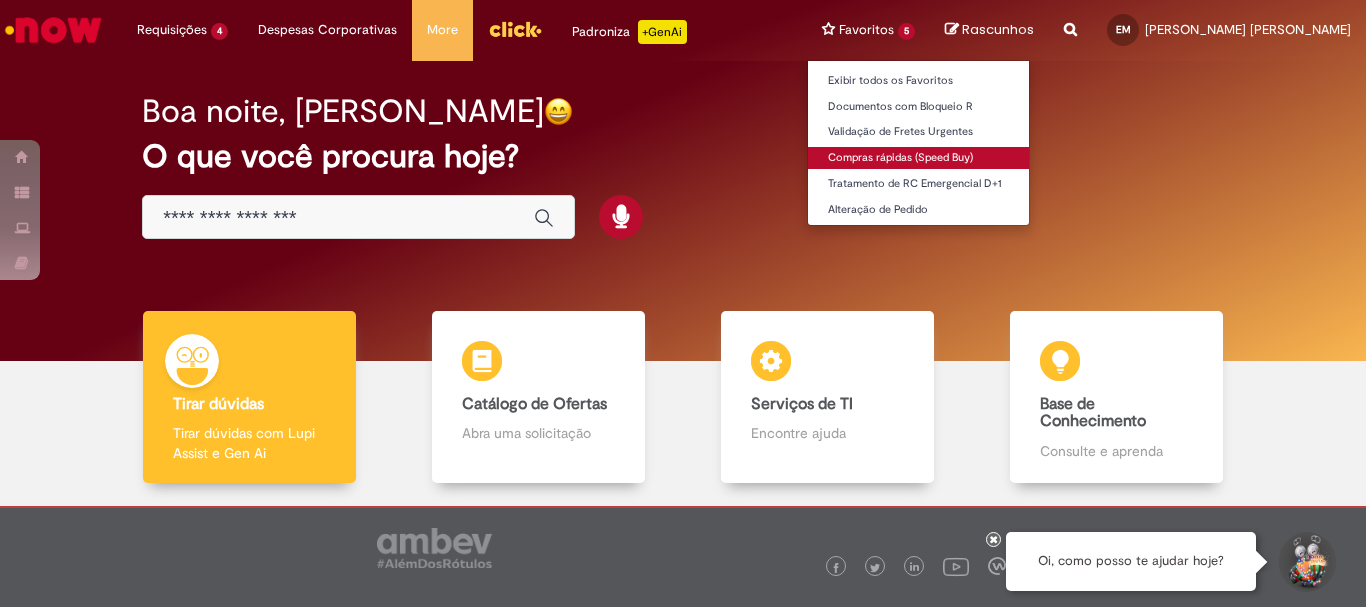 click on "Compras rápidas (Speed Buy)" at bounding box center (918, 158) 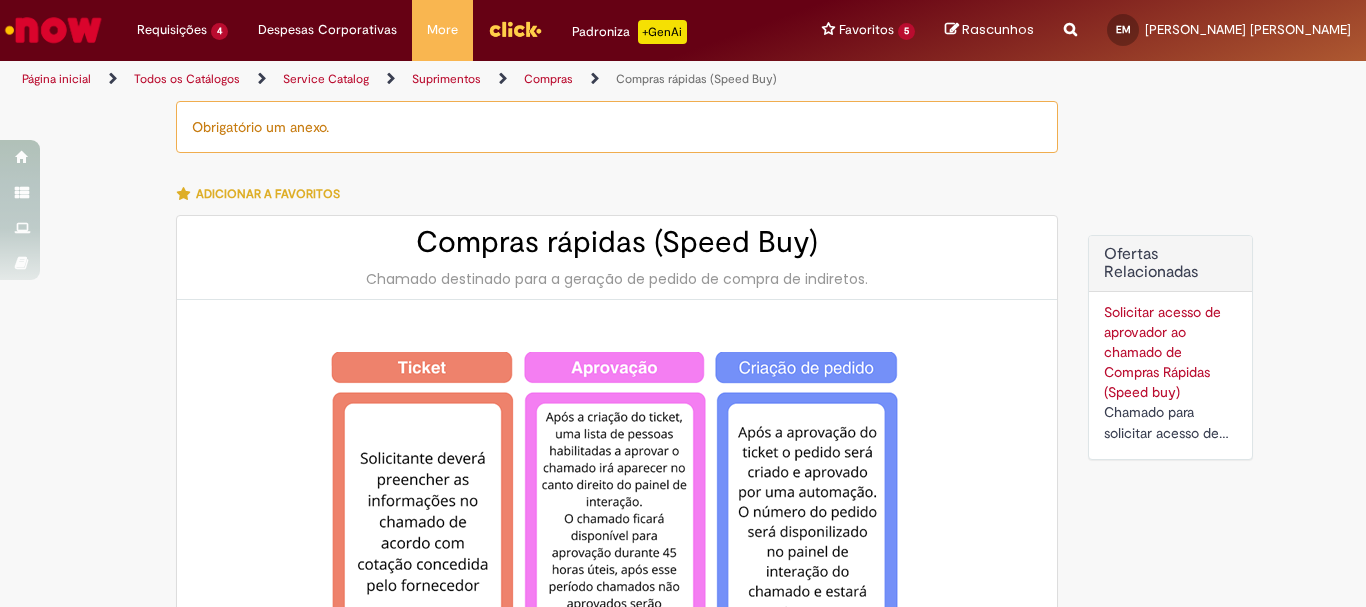 type on "********" 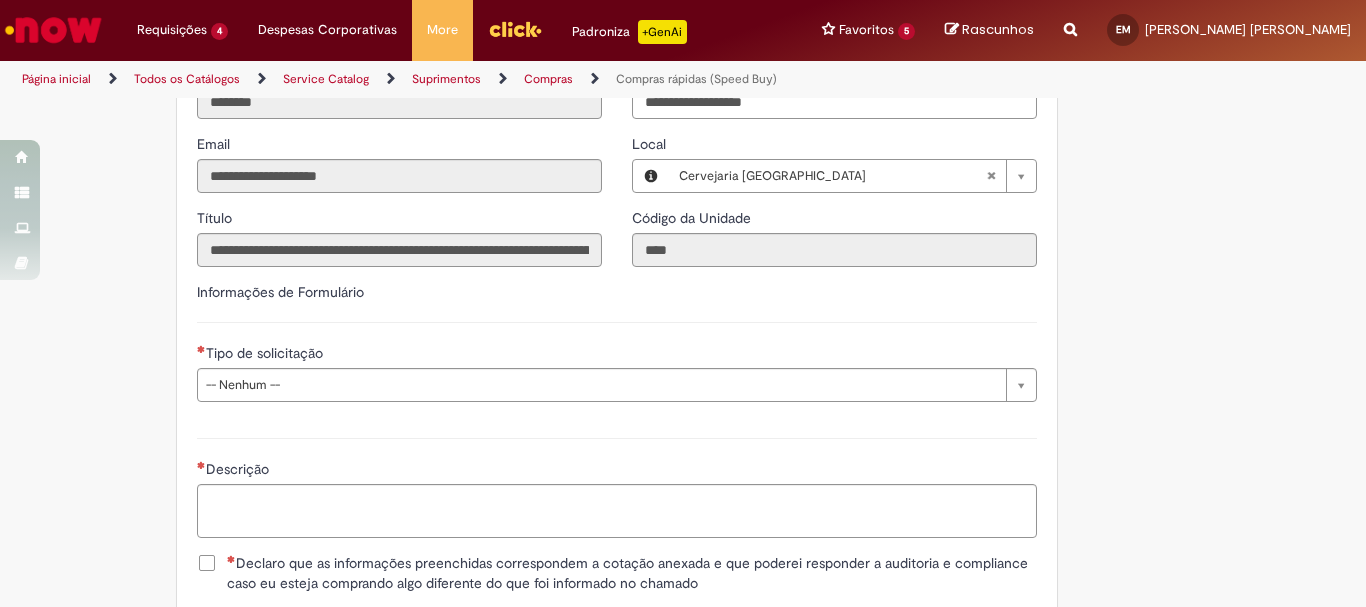 scroll, scrollTop: 2500, scrollLeft: 0, axis: vertical 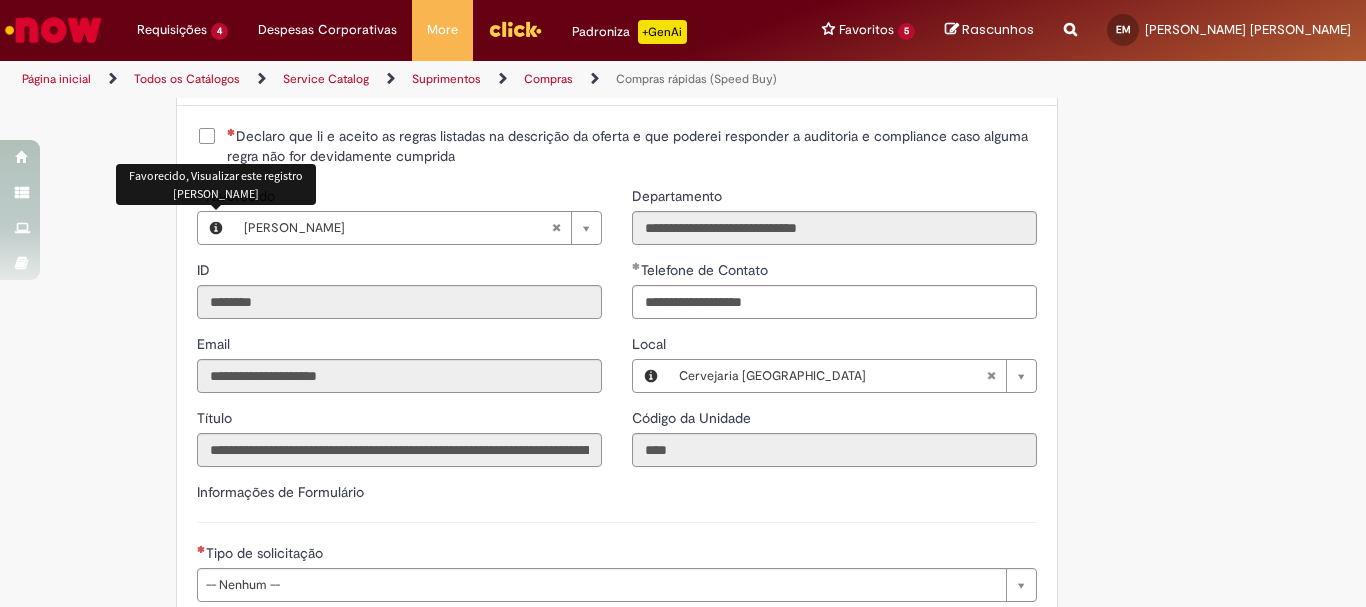 click on "Declaro que li e aceito as regras listadas na descrição da oferta e que poderei responder a auditoria e compliance caso alguma regra não for devidamente cumprida" at bounding box center [632, 146] 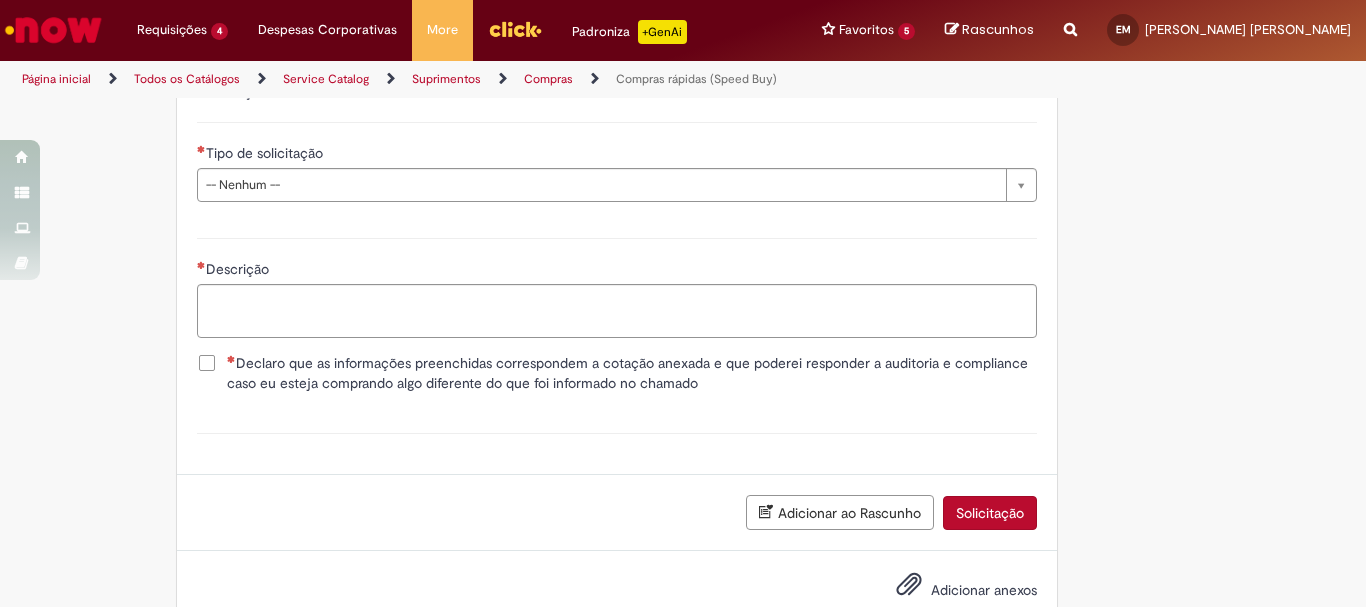 scroll, scrollTop: 2700, scrollLeft: 0, axis: vertical 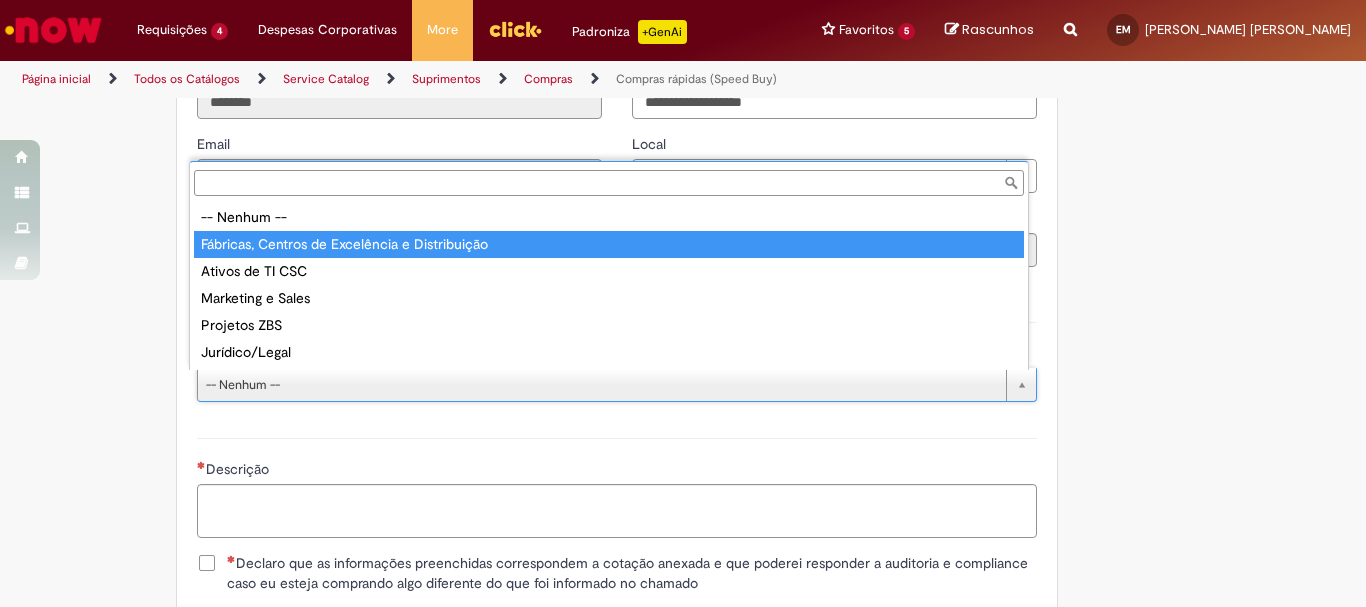 type on "**********" 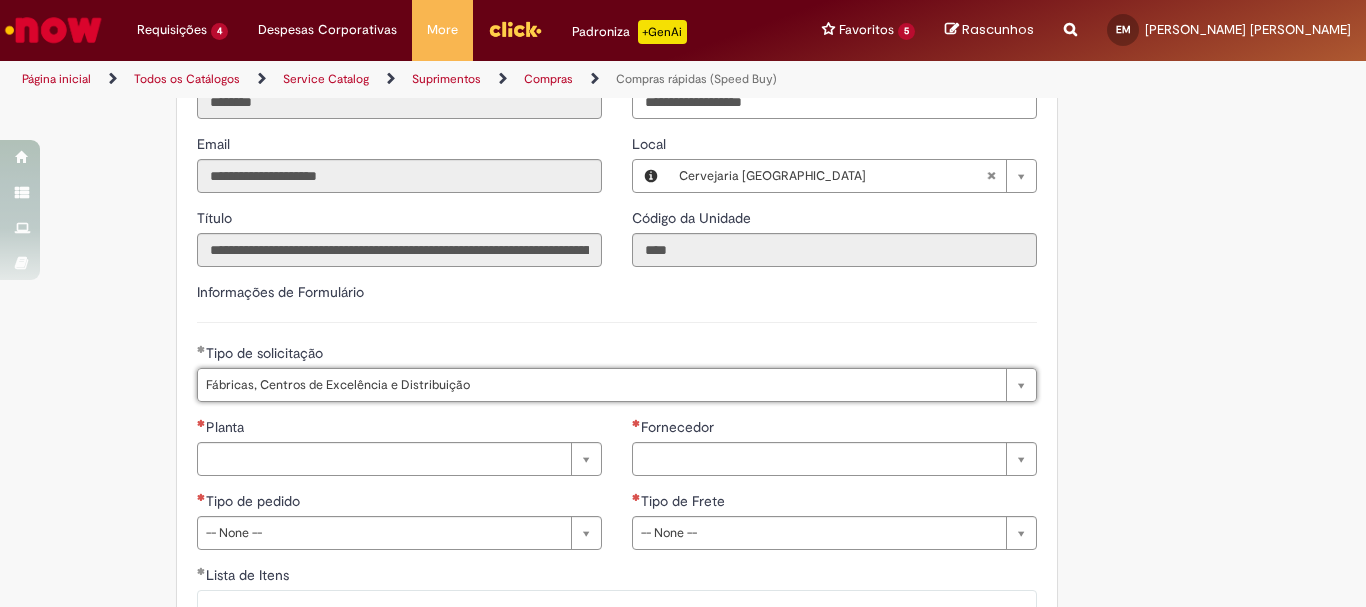scroll, scrollTop: 3000, scrollLeft: 0, axis: vertical 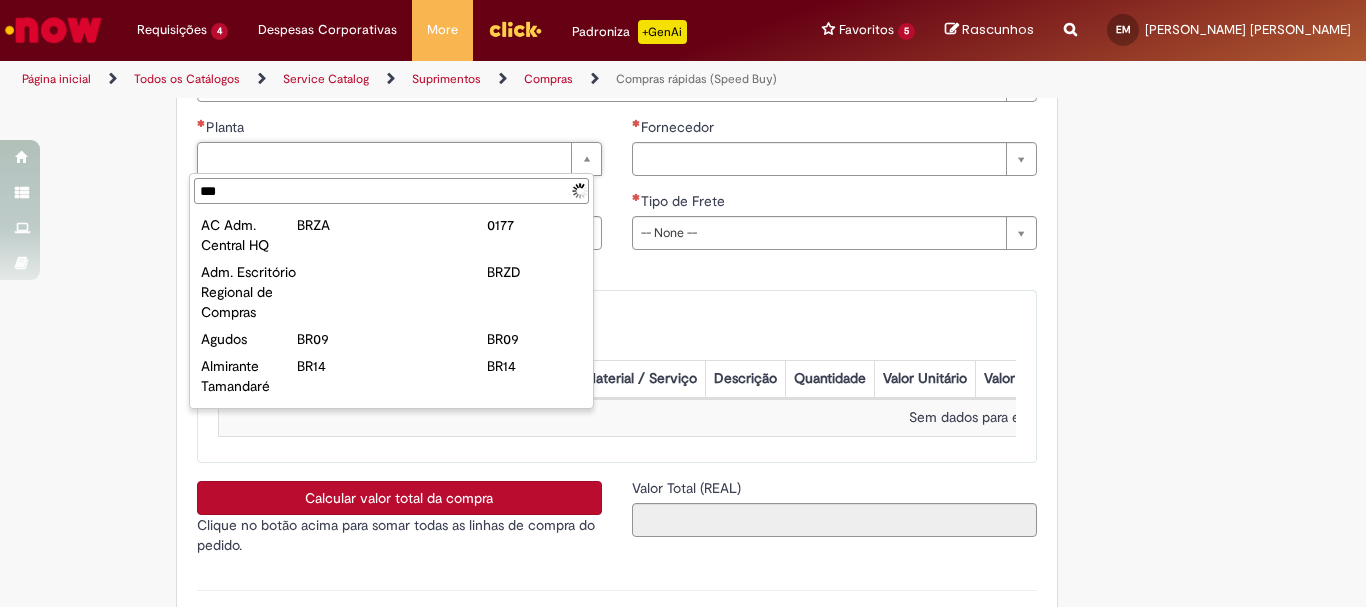 type on "****" 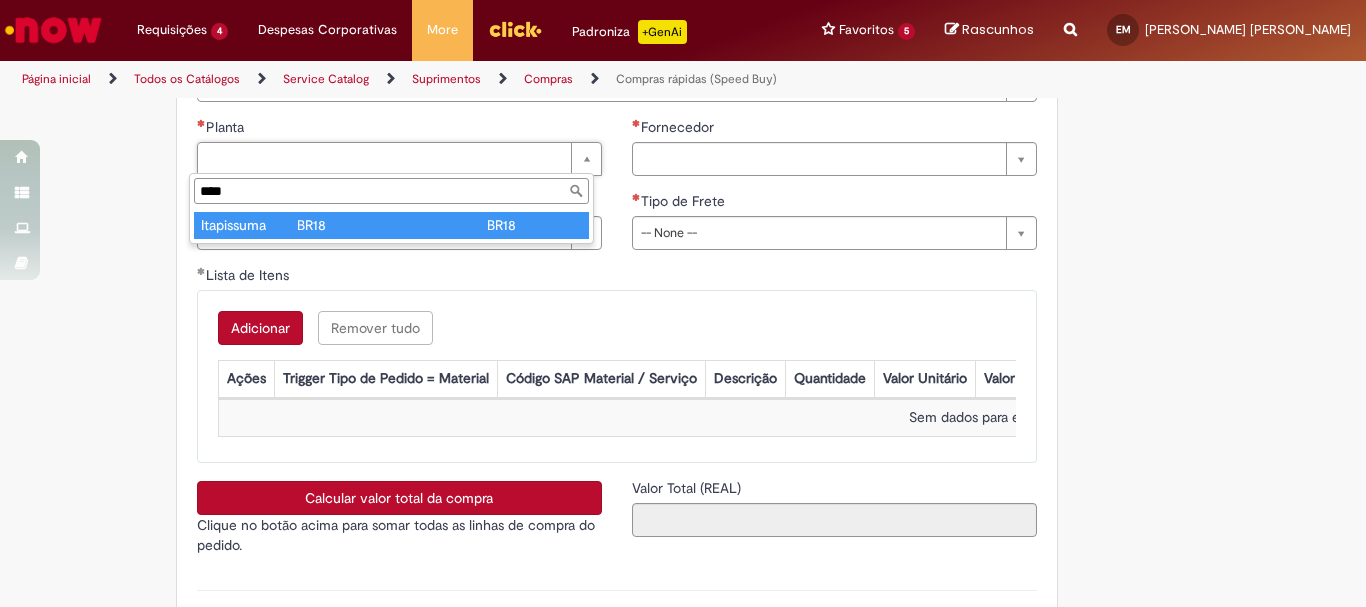 type on "**********" 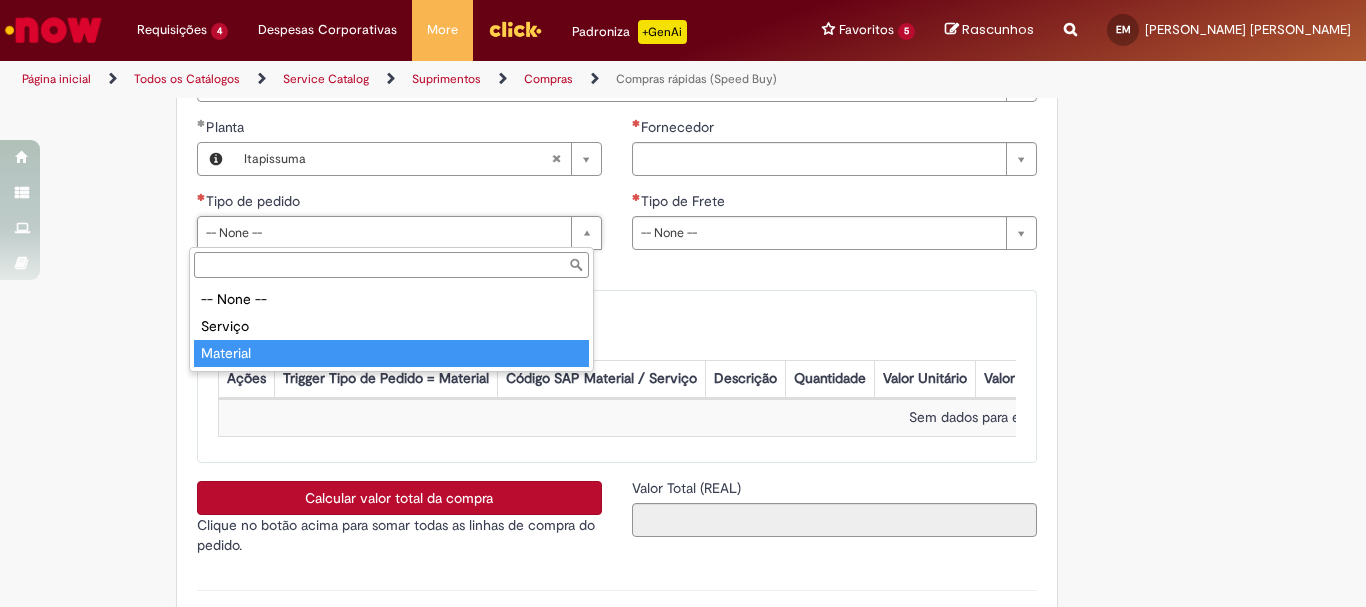 type on "********" 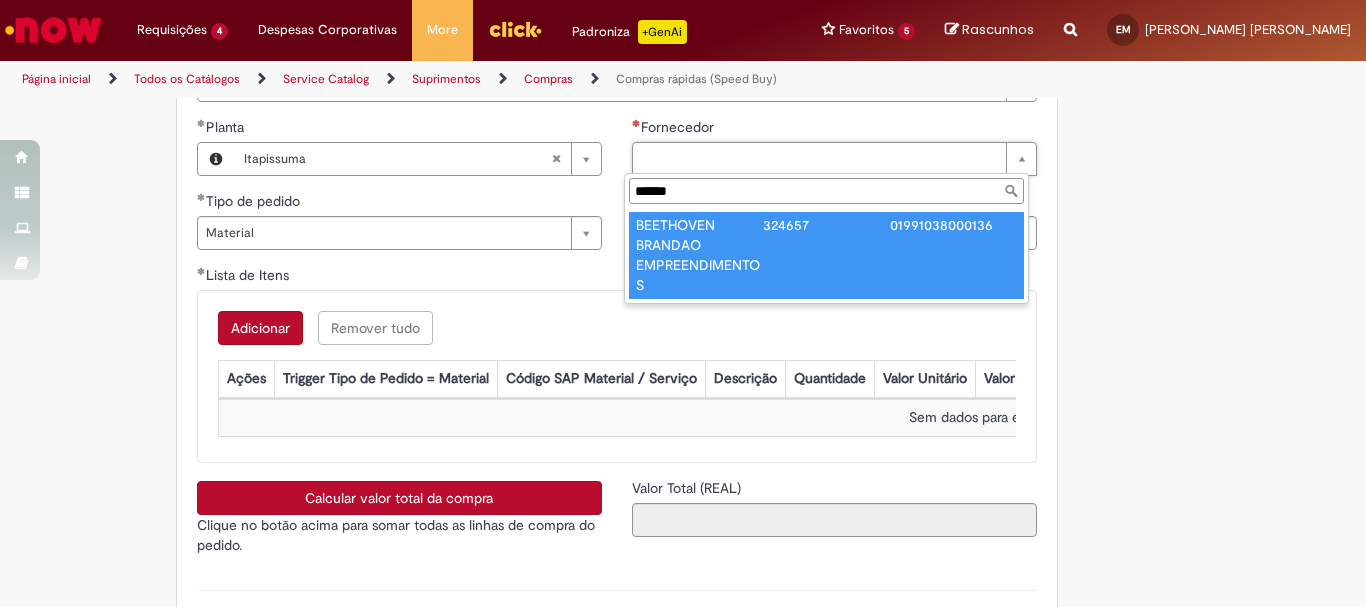 type on "******" 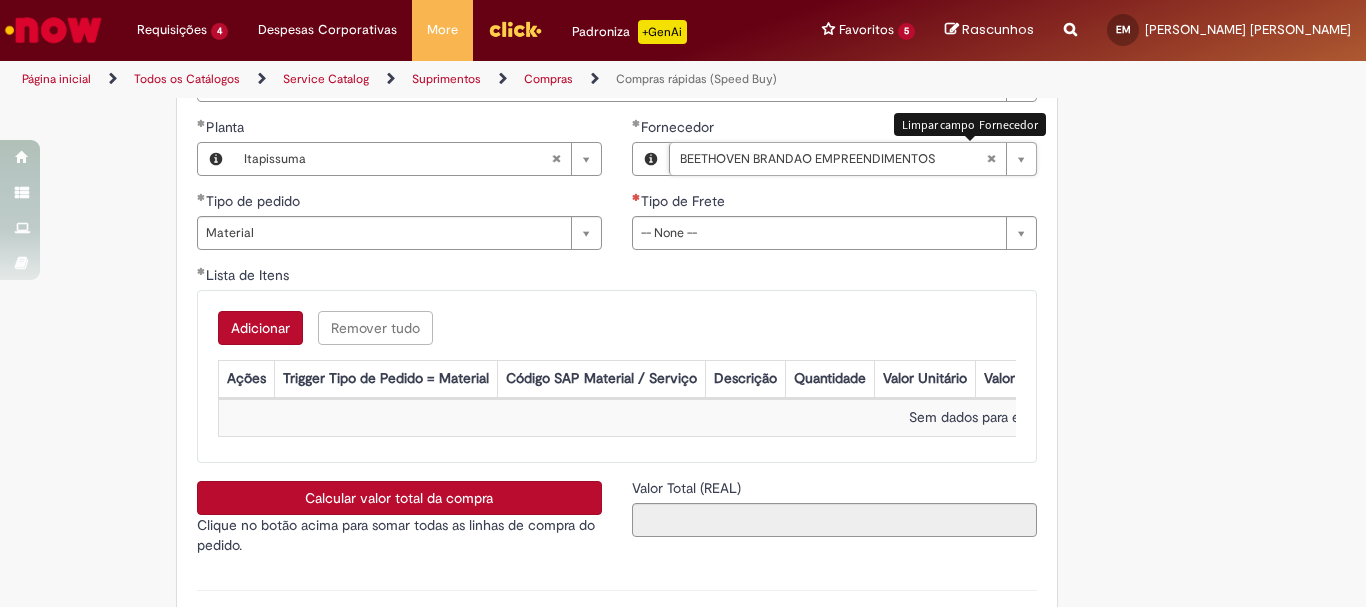 click at bounding box center [991, 159] 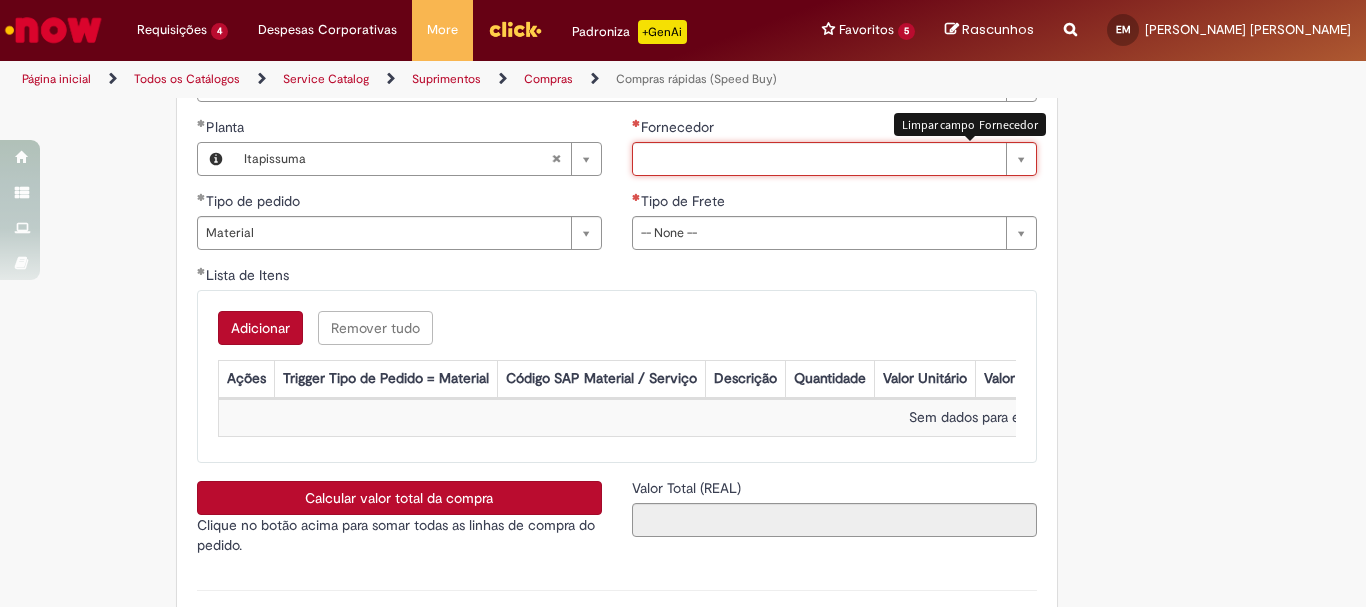 scroll, scrollTop: 0, scrollLeft: 0, axis: both 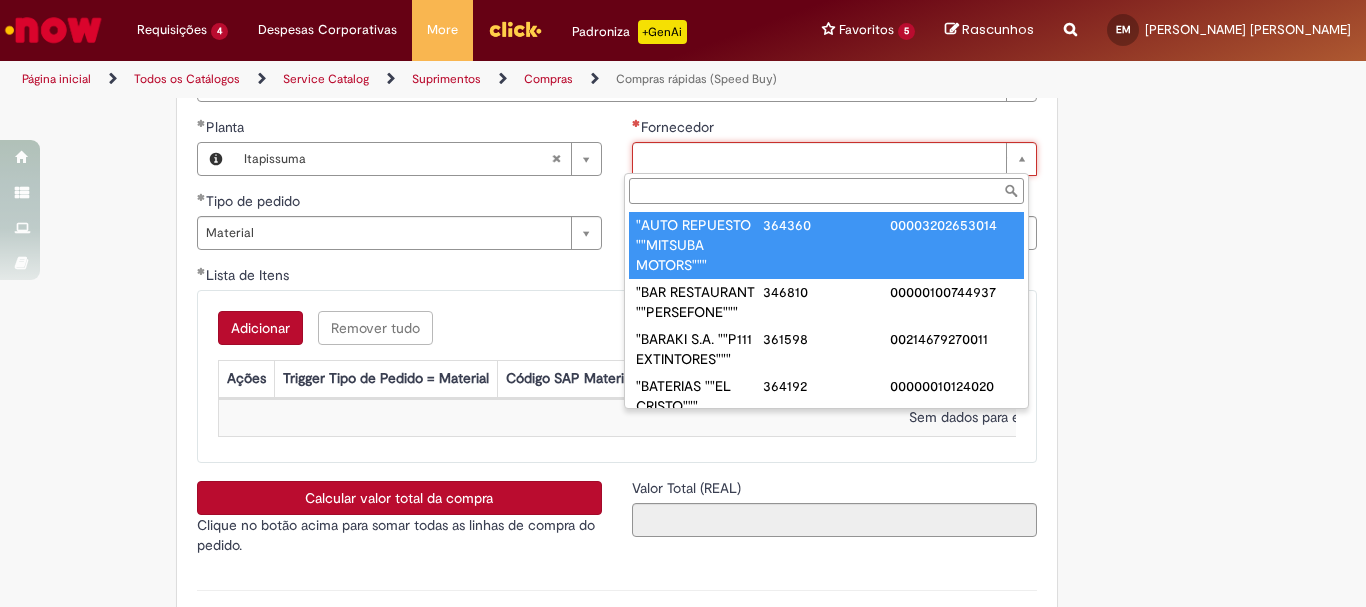 paste on "******" 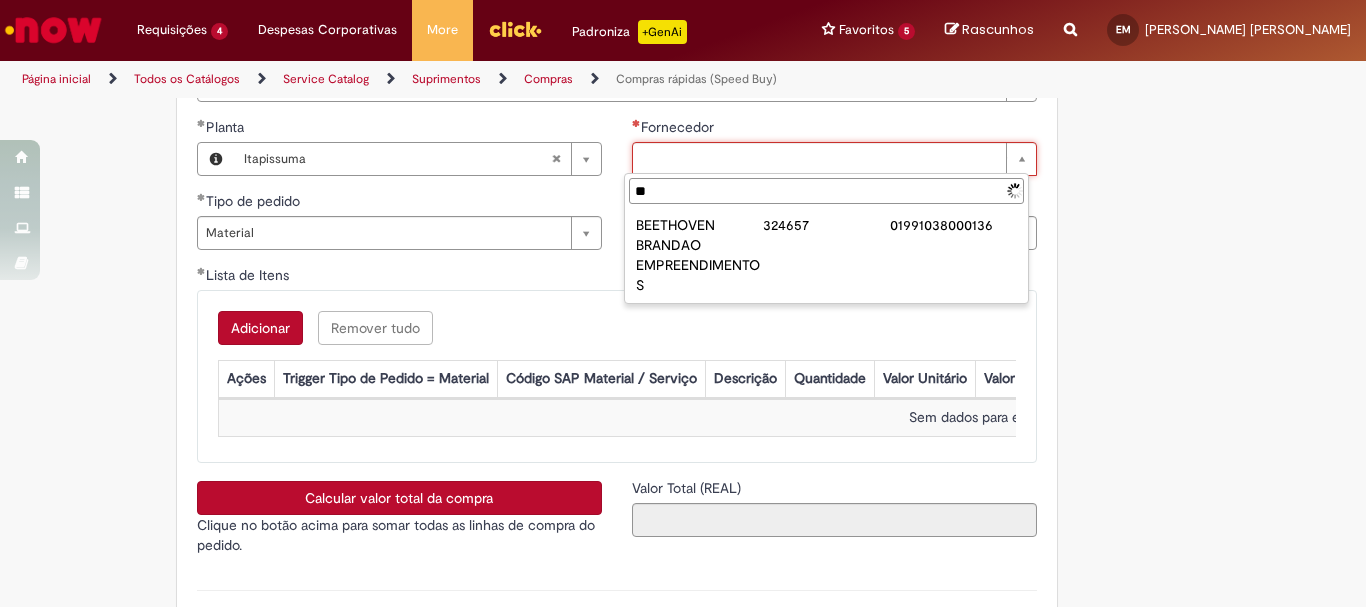 type on "*" 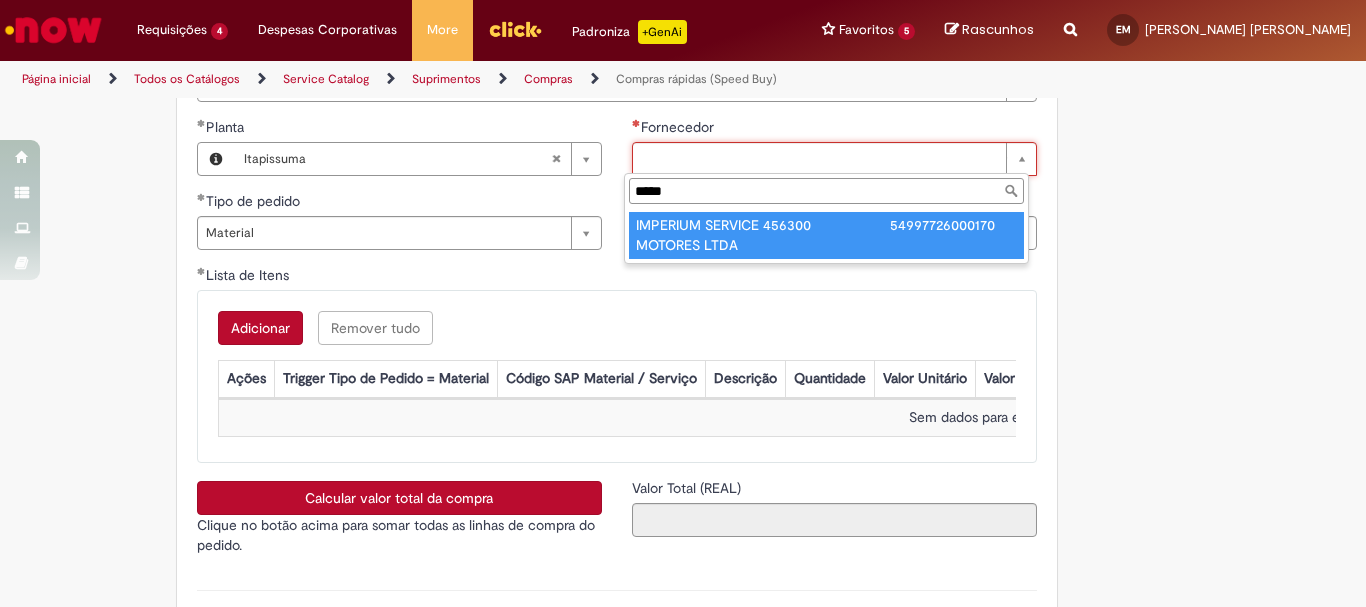 type on "*****" 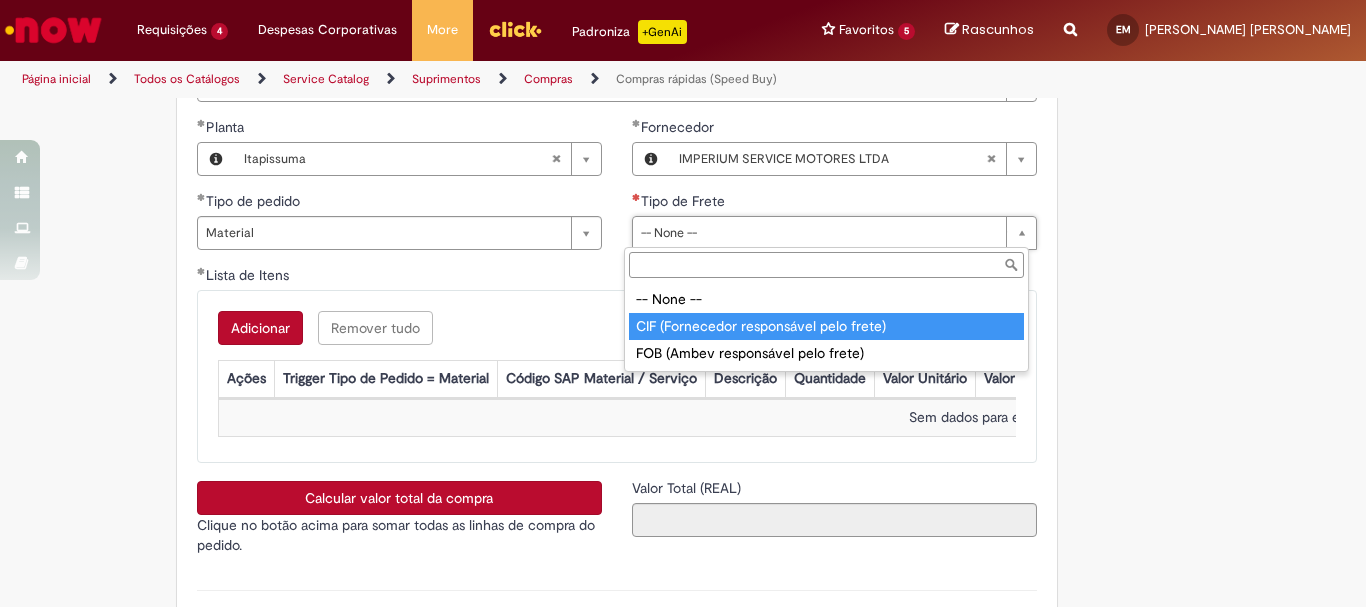 type on "**********" 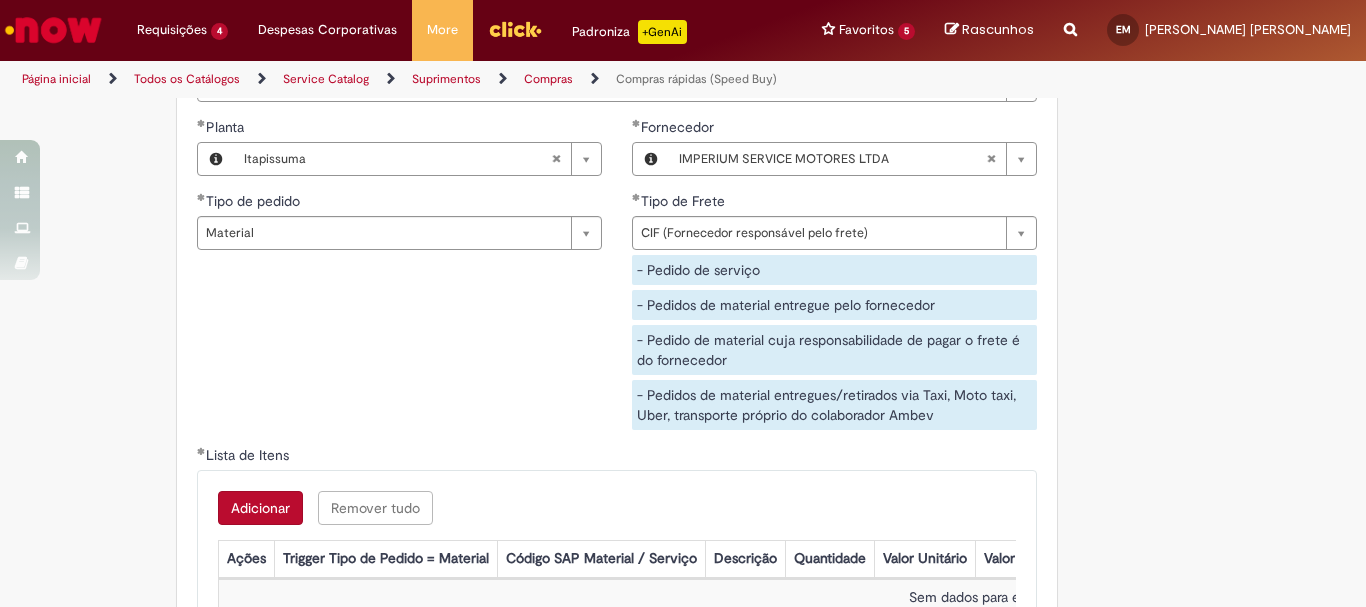 click on "**********" at bounding box center (617, 281) 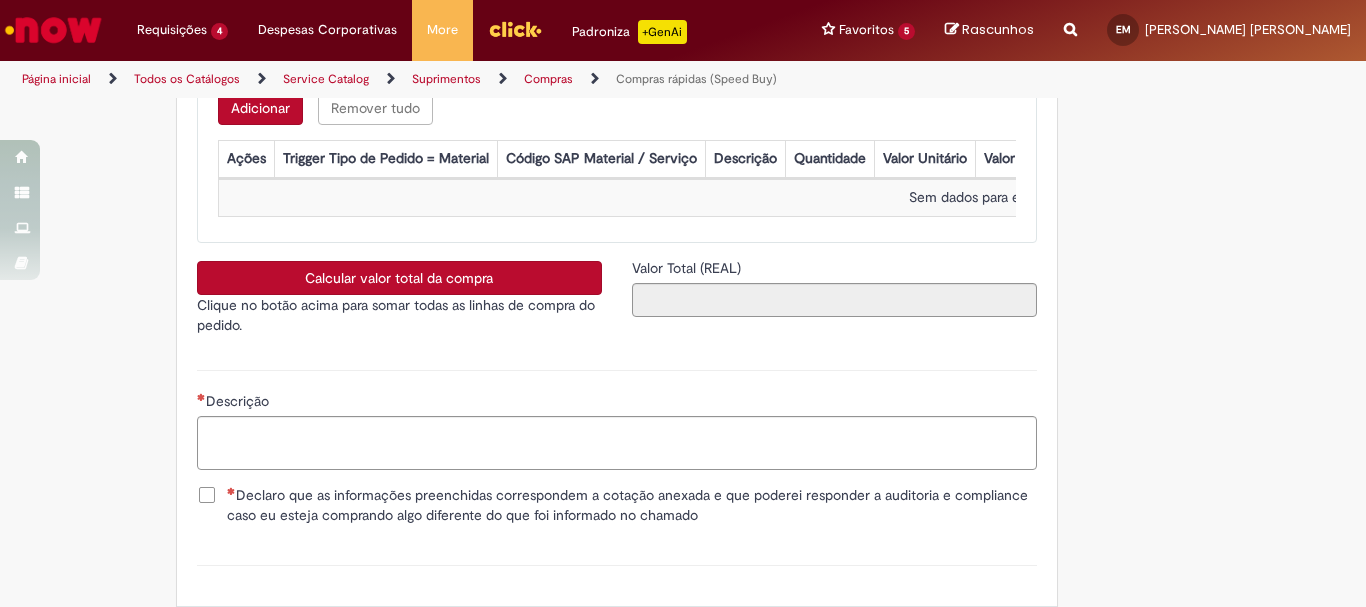 scroll, scrollTop: 3200, scrollLeft: 0, axis: vertical 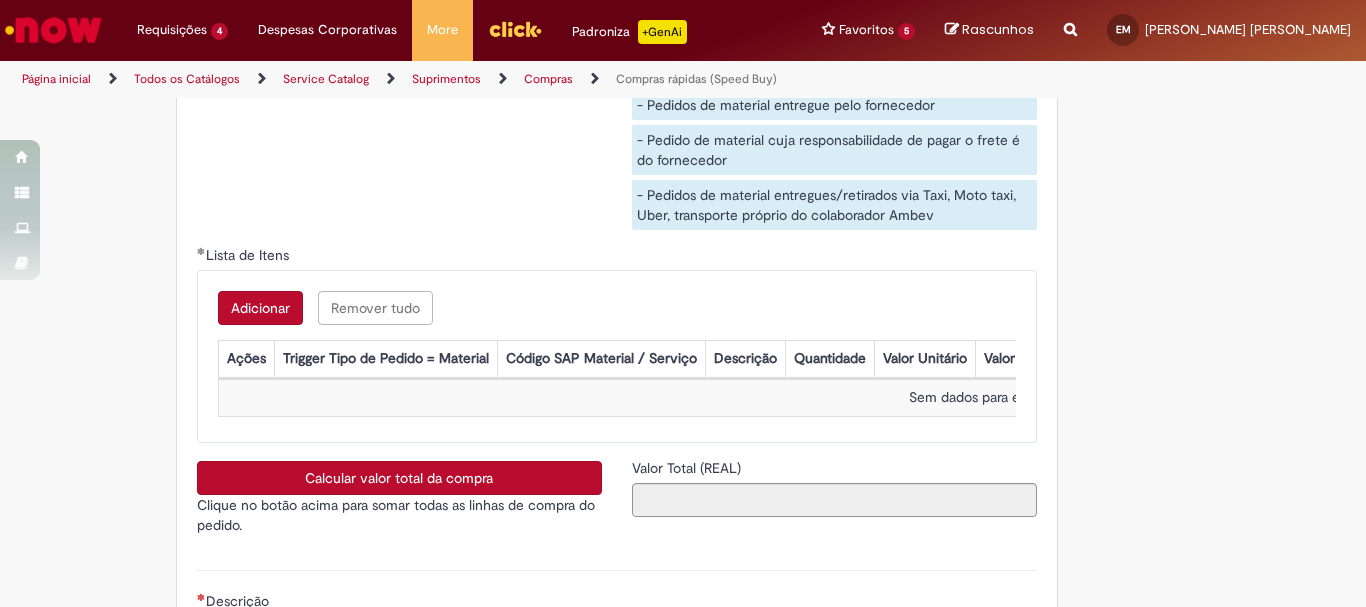 click on "Adicionar" at bounding box center [260, 308] 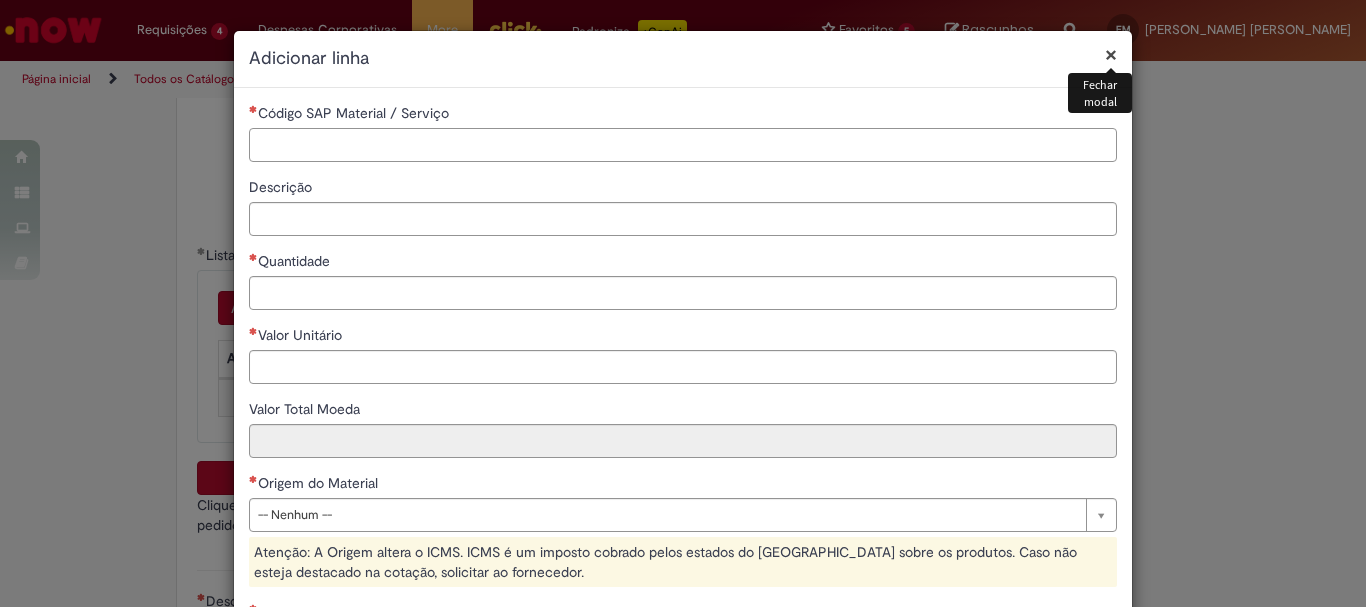 click on "Código SAP Material / Serviço" at bounding box center [683, 145] 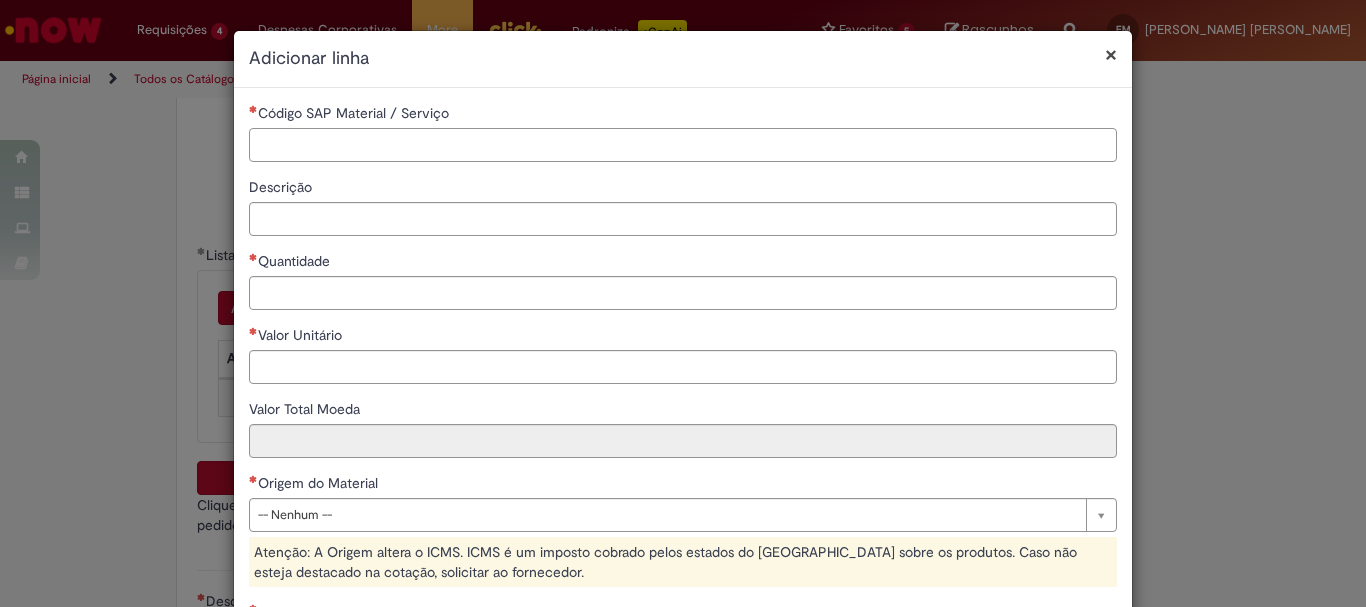 paste on "********" 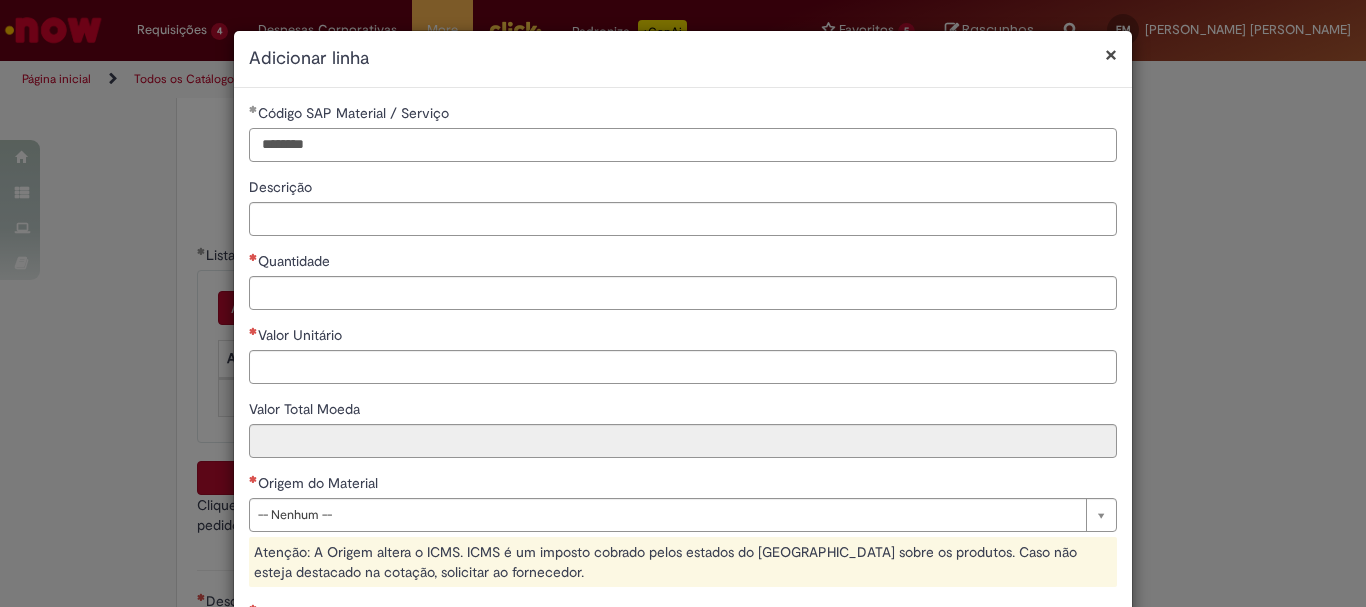 type on "********" 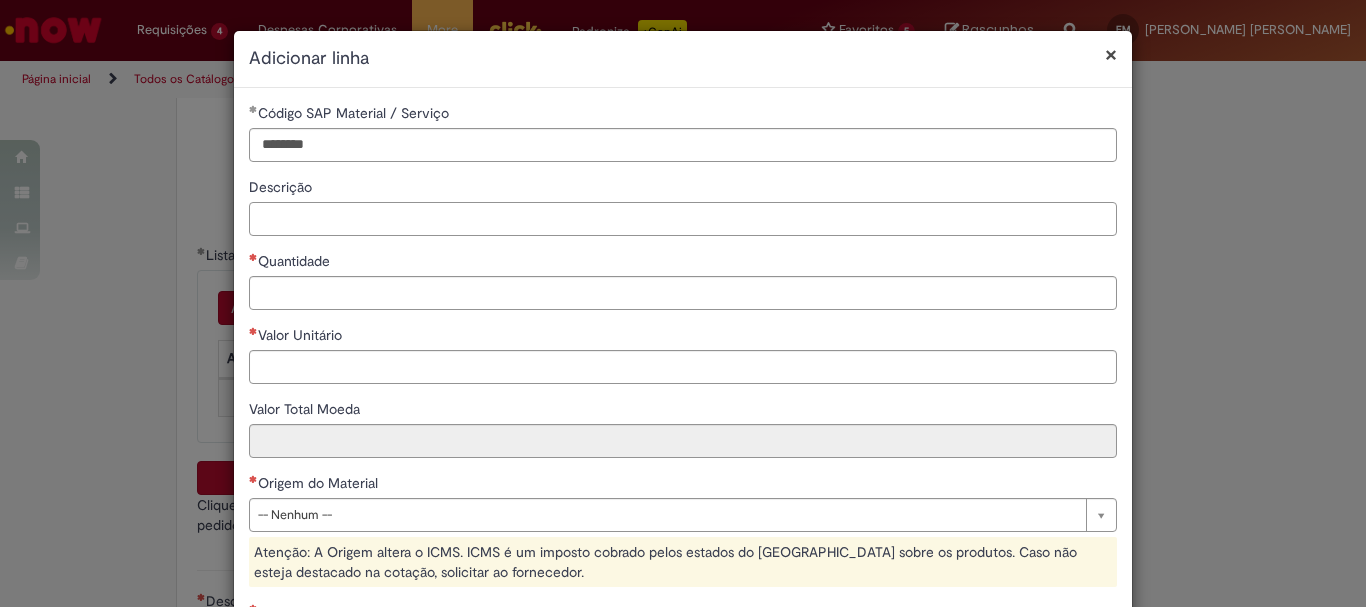 click on "Descrição" at bounding box center (683, 219) 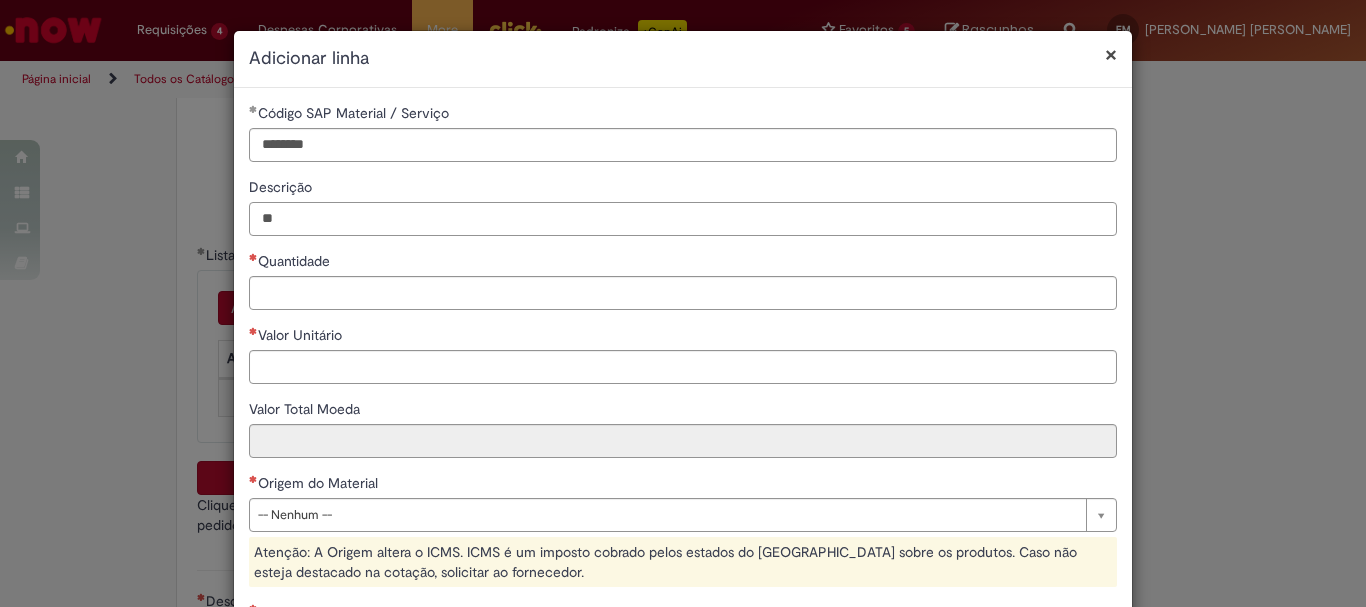 type on "*" 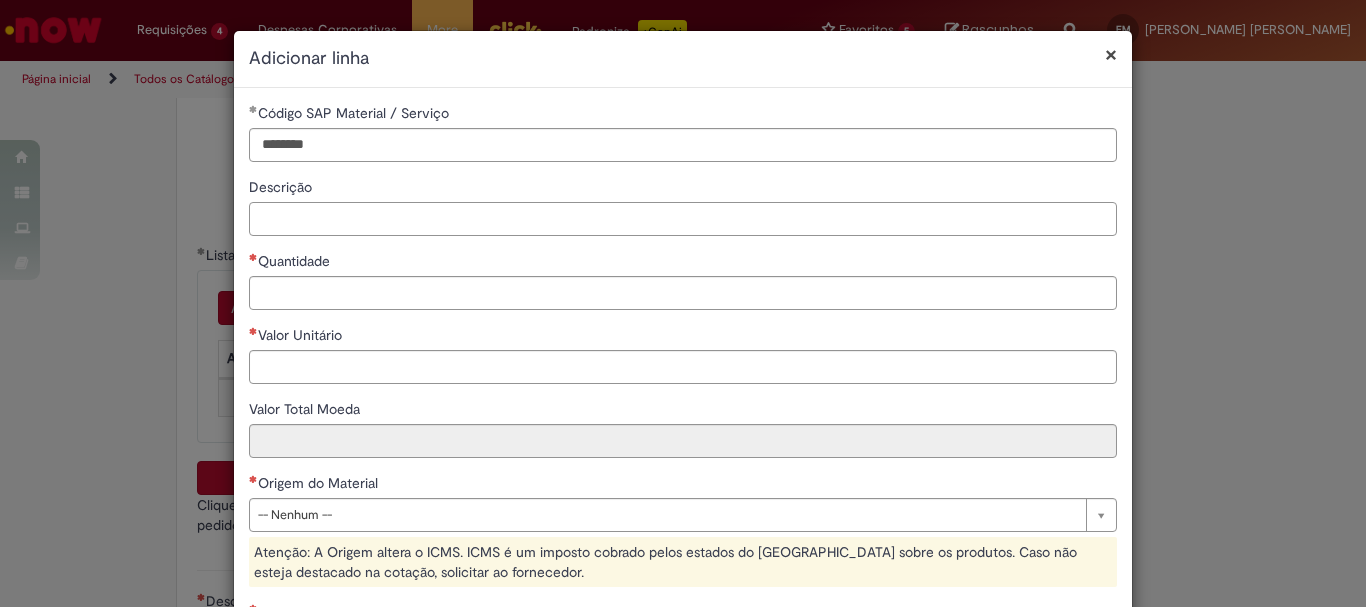 click on "Descrição" at bounding box center (683, 219) 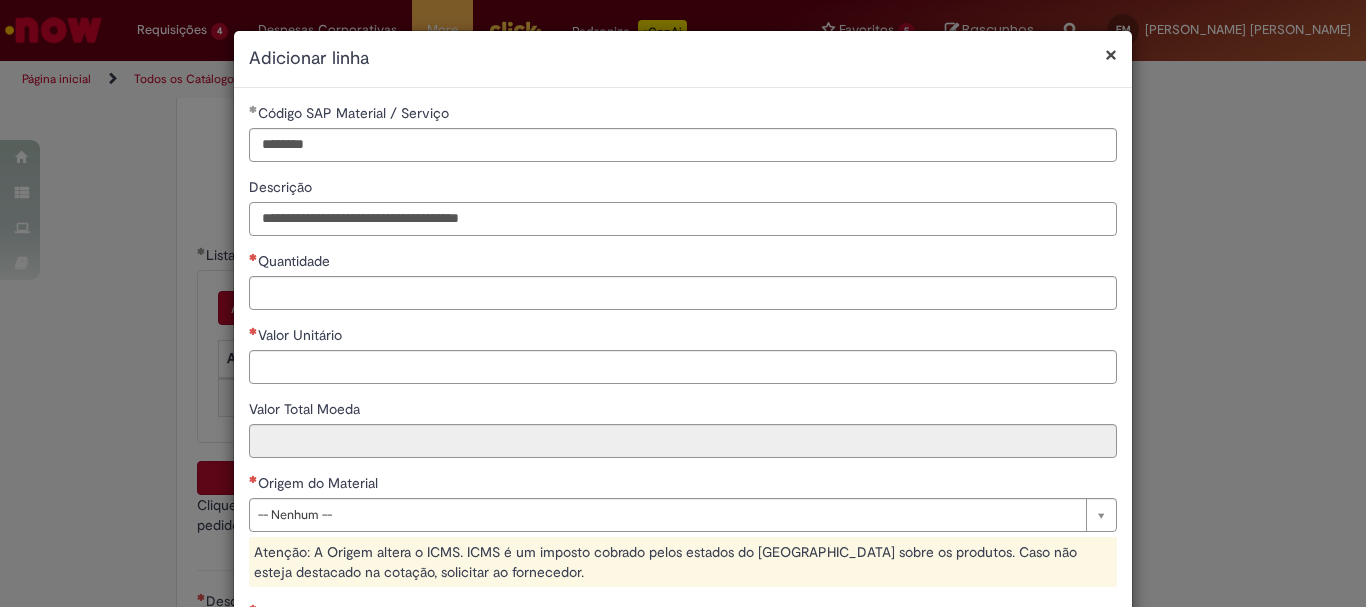 type on "**********" 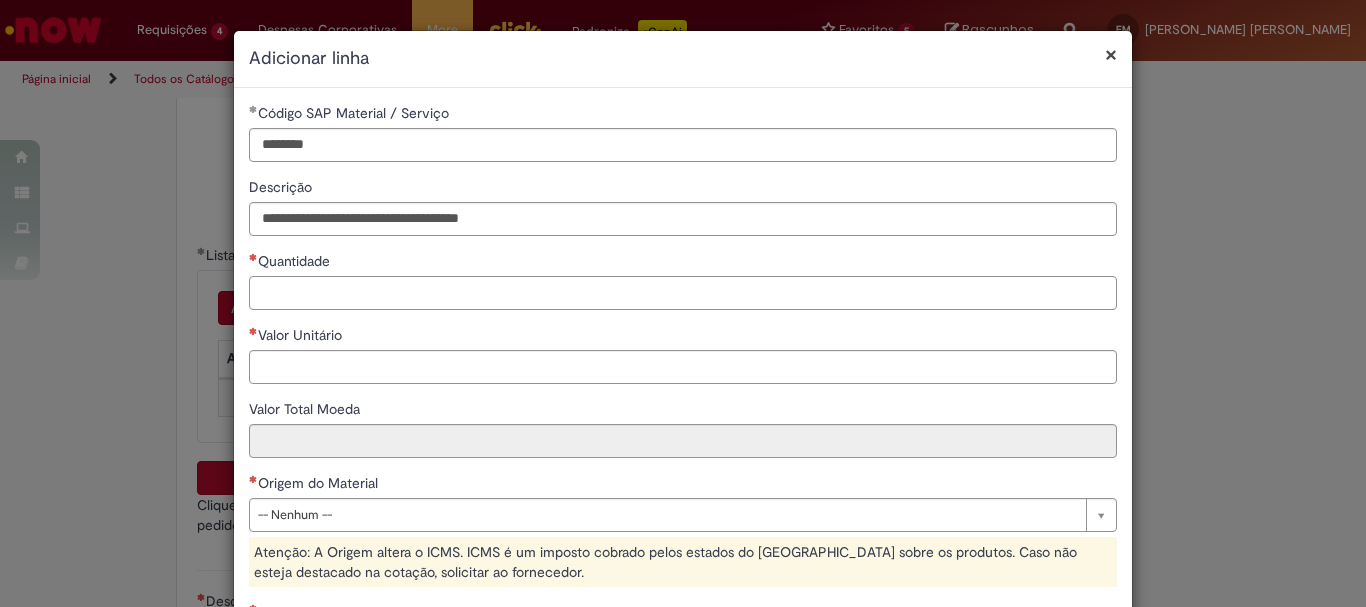 click on "Quantidade" at bounding box center (683, 293) 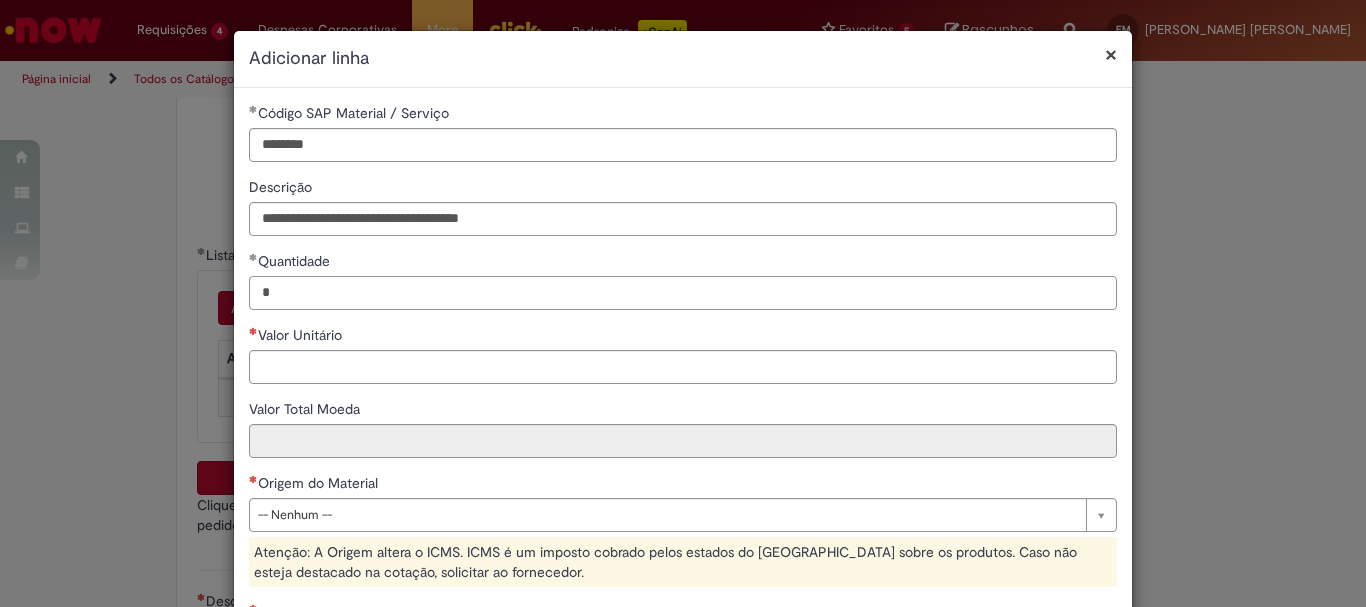 type on "*" 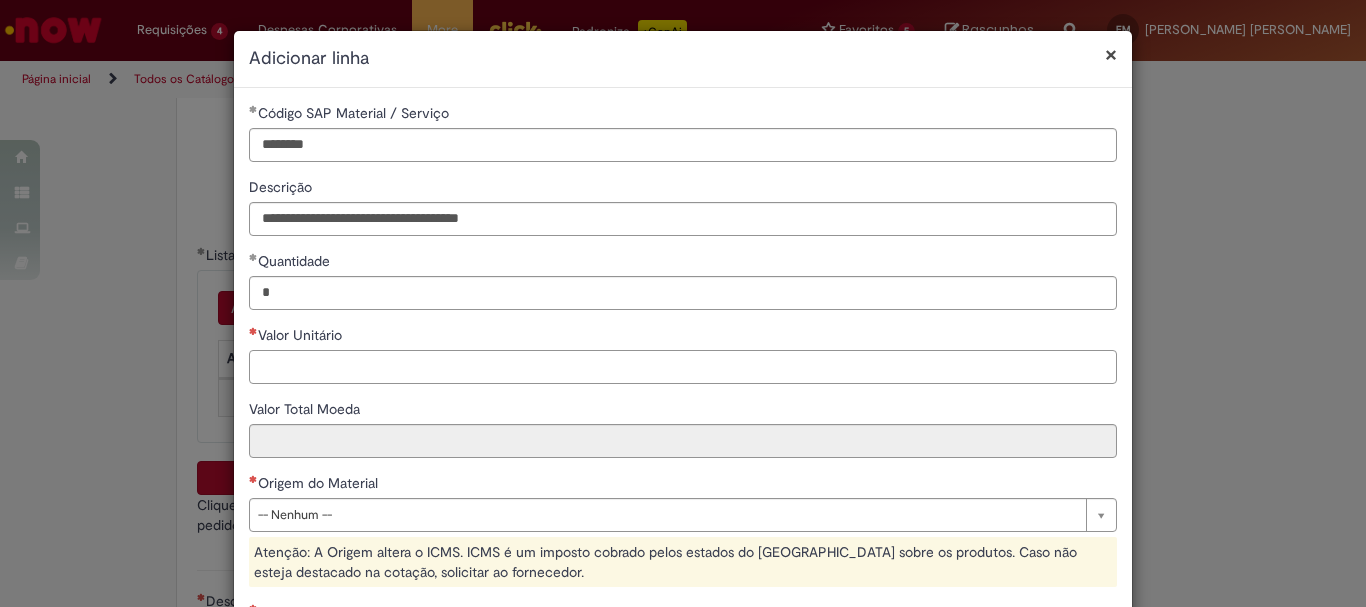 click on "Valor Unitário" at bounding box center (683, 367) 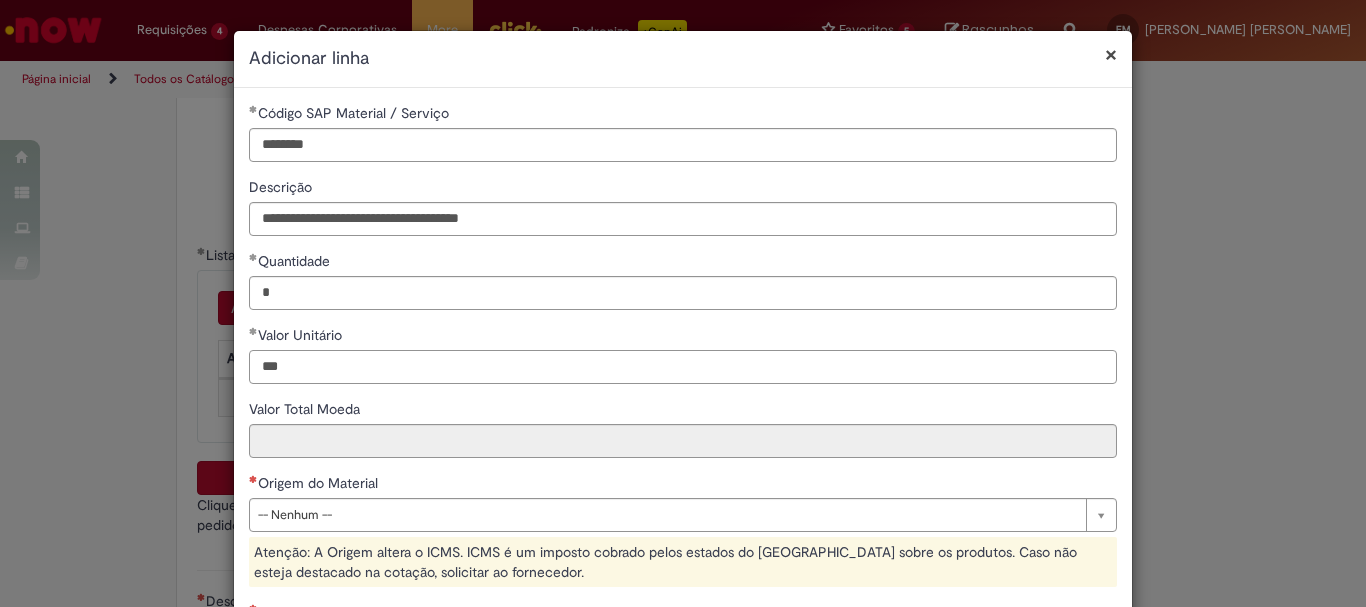 scroll, scrollTop: 100, scrollLeft: 0, axis: vertical 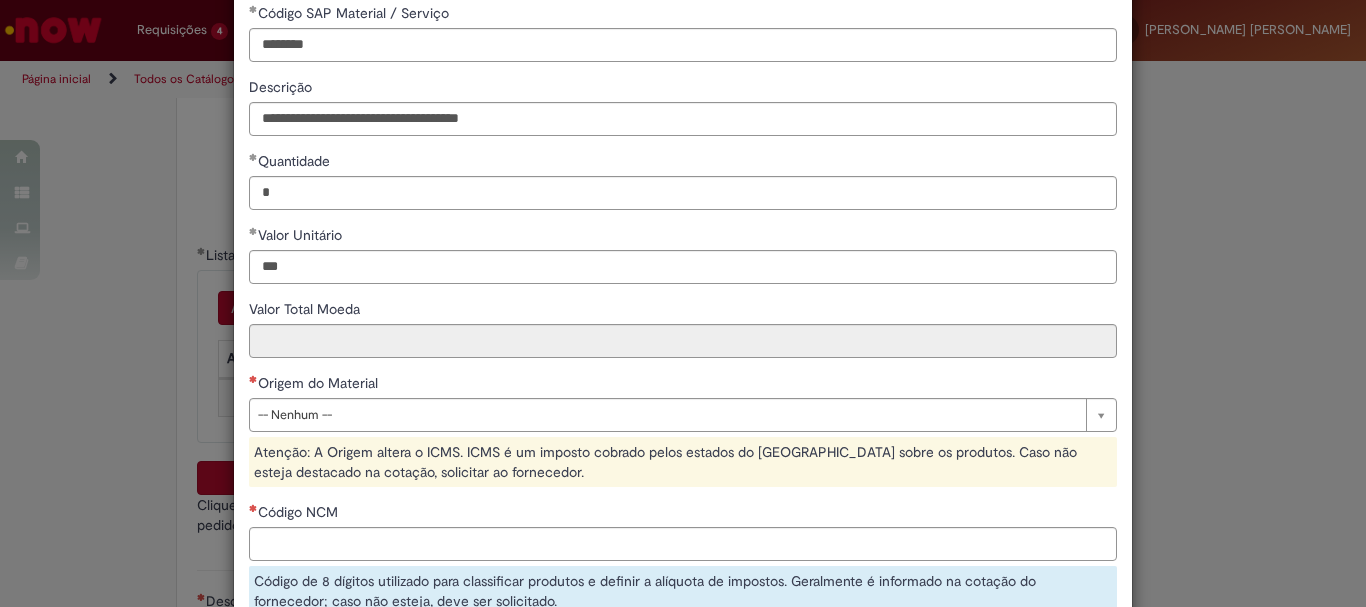 type on "******" 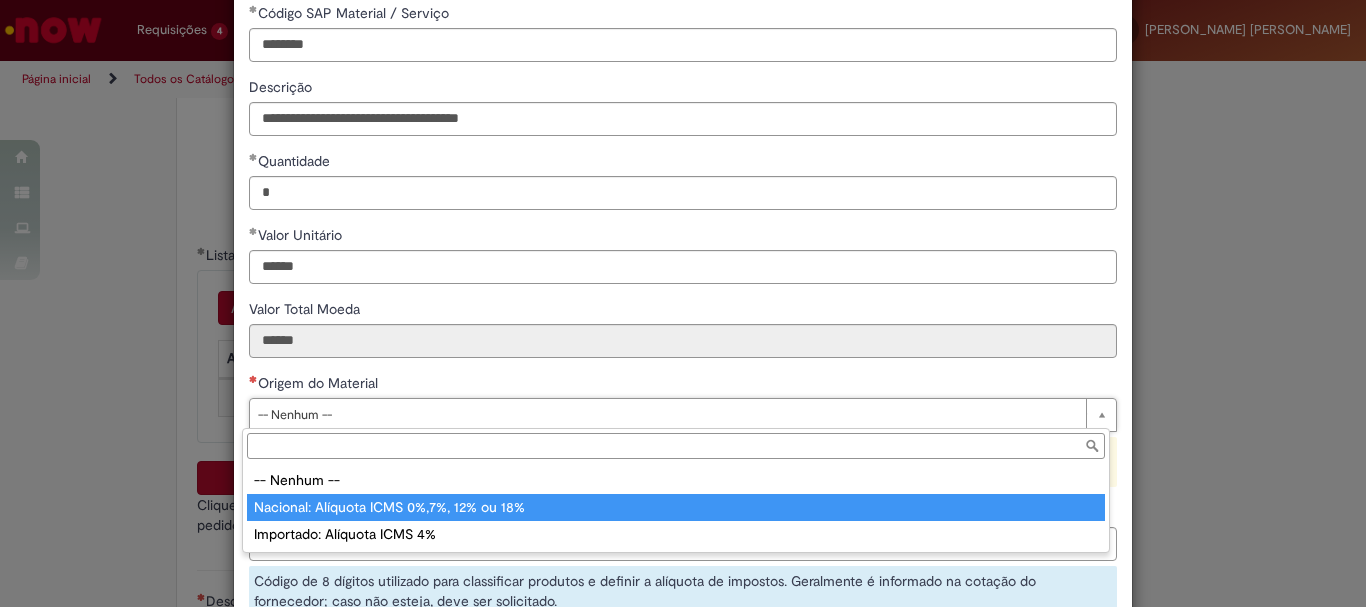 type on "**********" 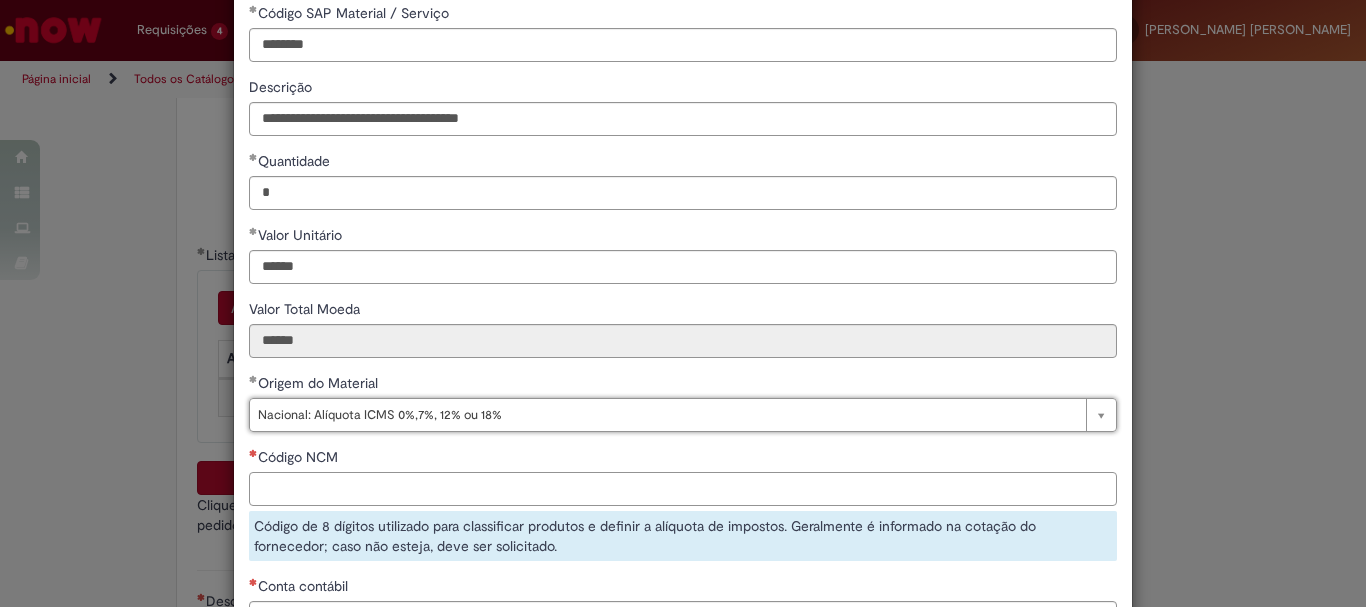 click on "Código NCM" at bounding box center [683, 489] 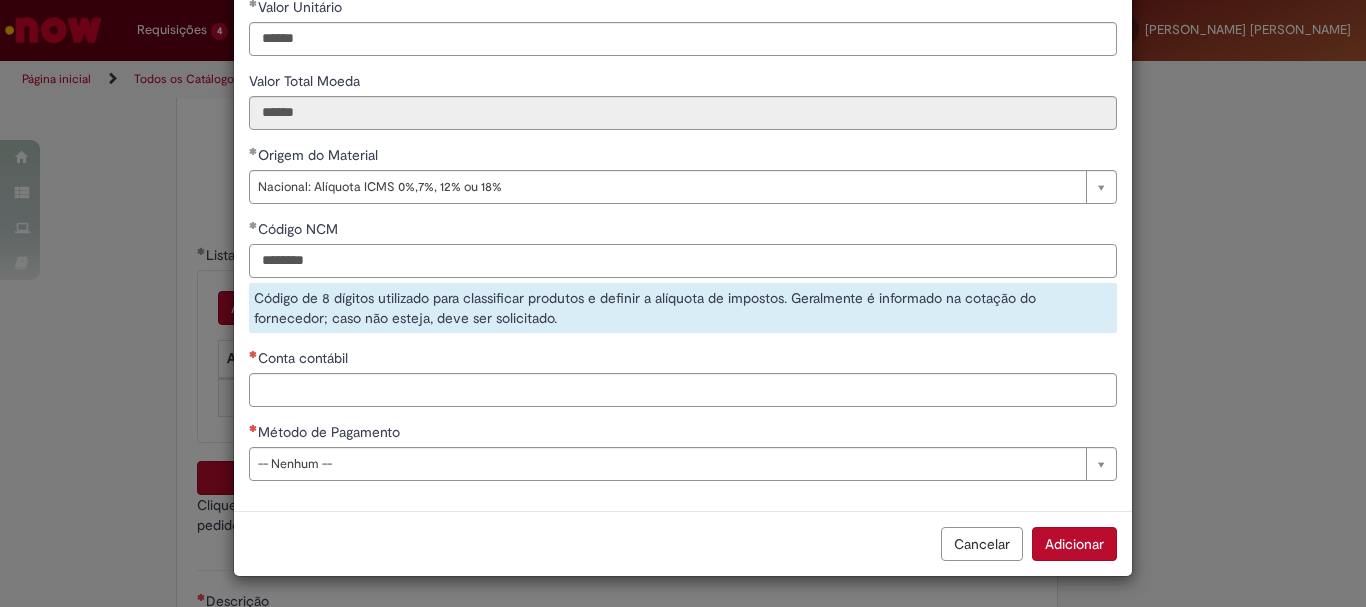 type on "********" 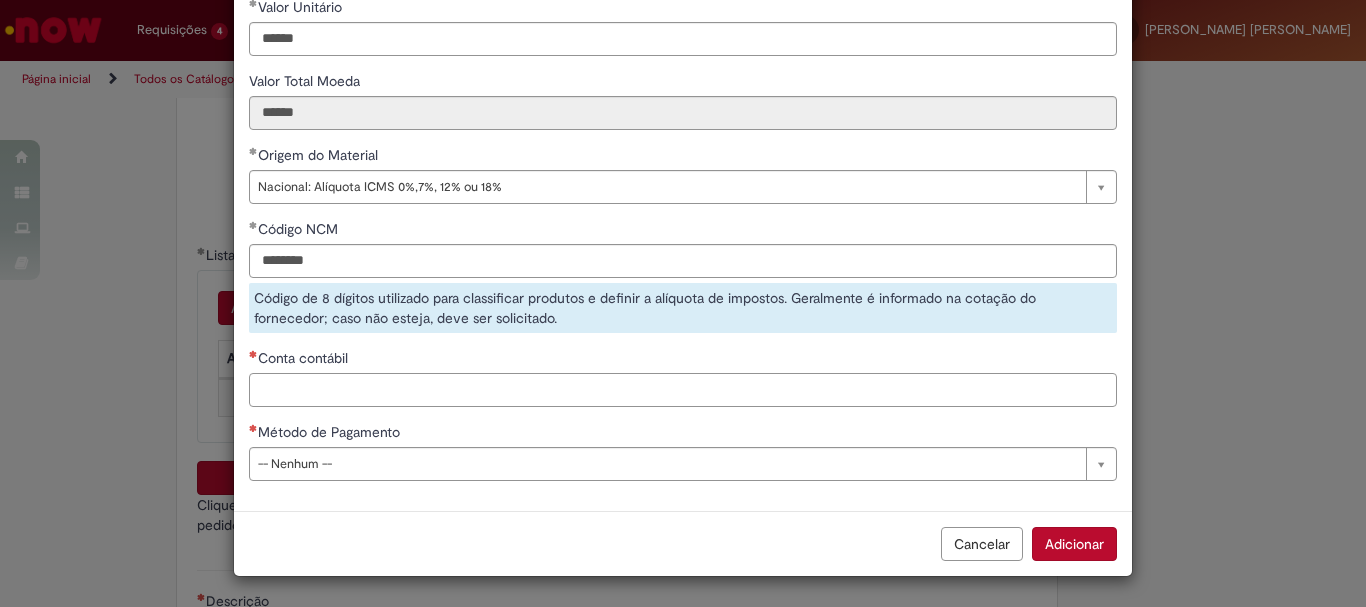 click on "Conta contábil" at bounding box center [683, 390] 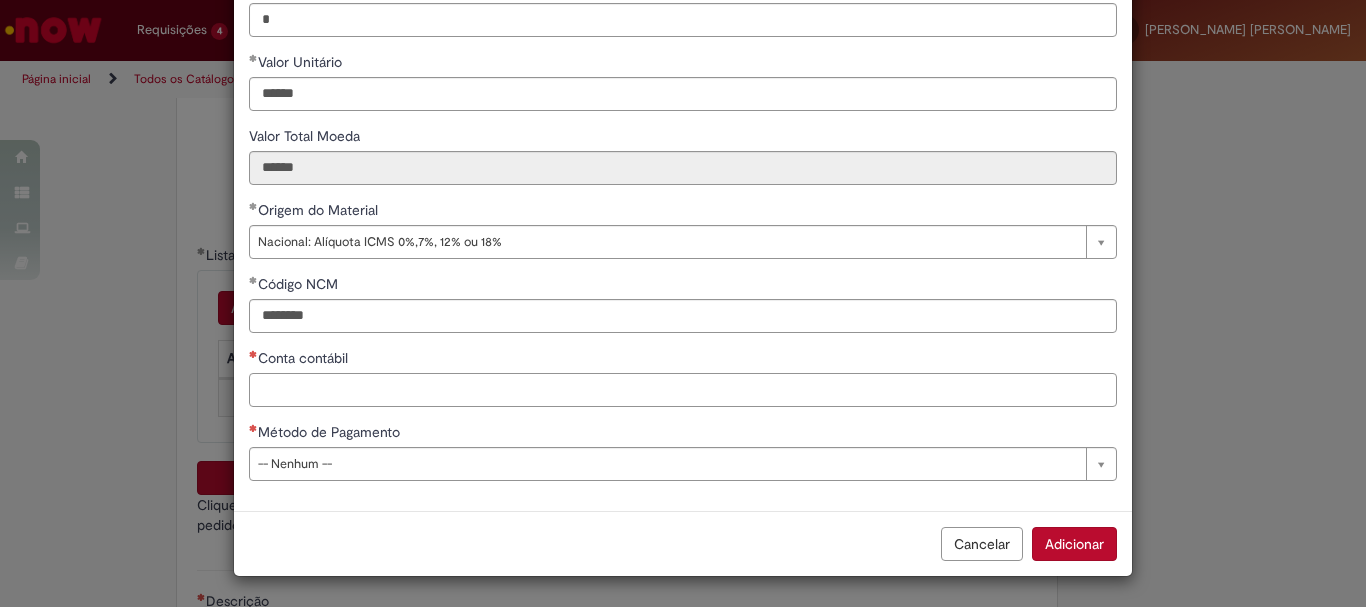 scroll, scrollTop: 273, scrollLeft: 0, axis: vertical 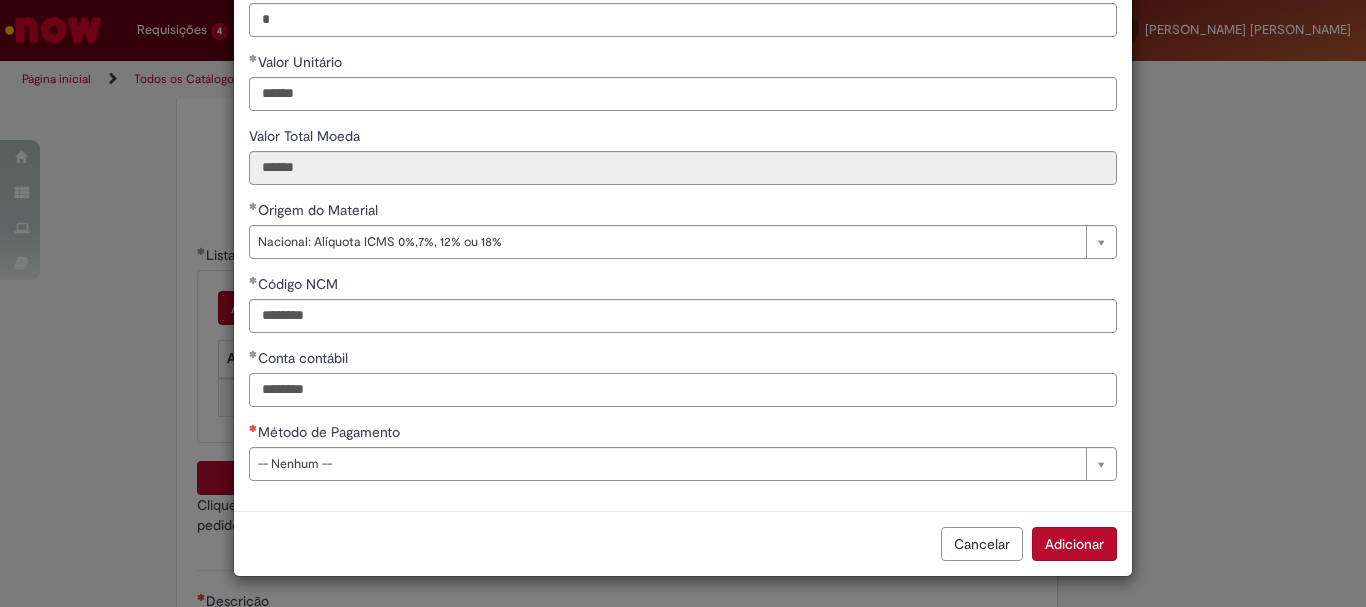 type on "********" 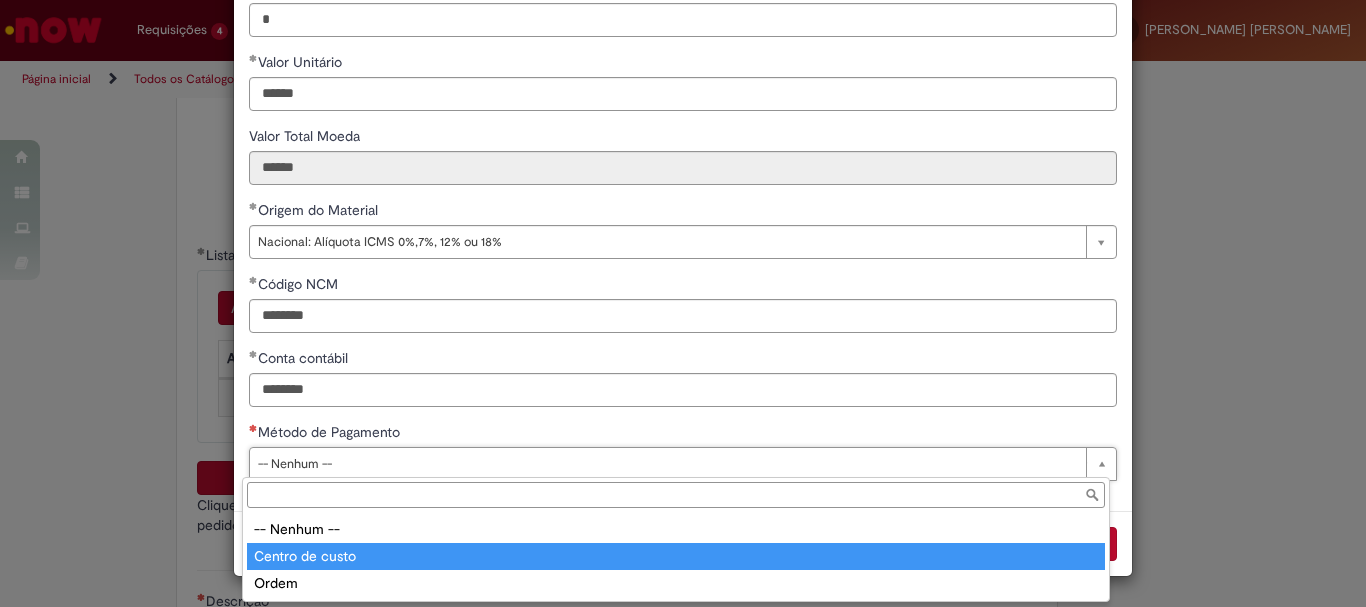type on "**********" 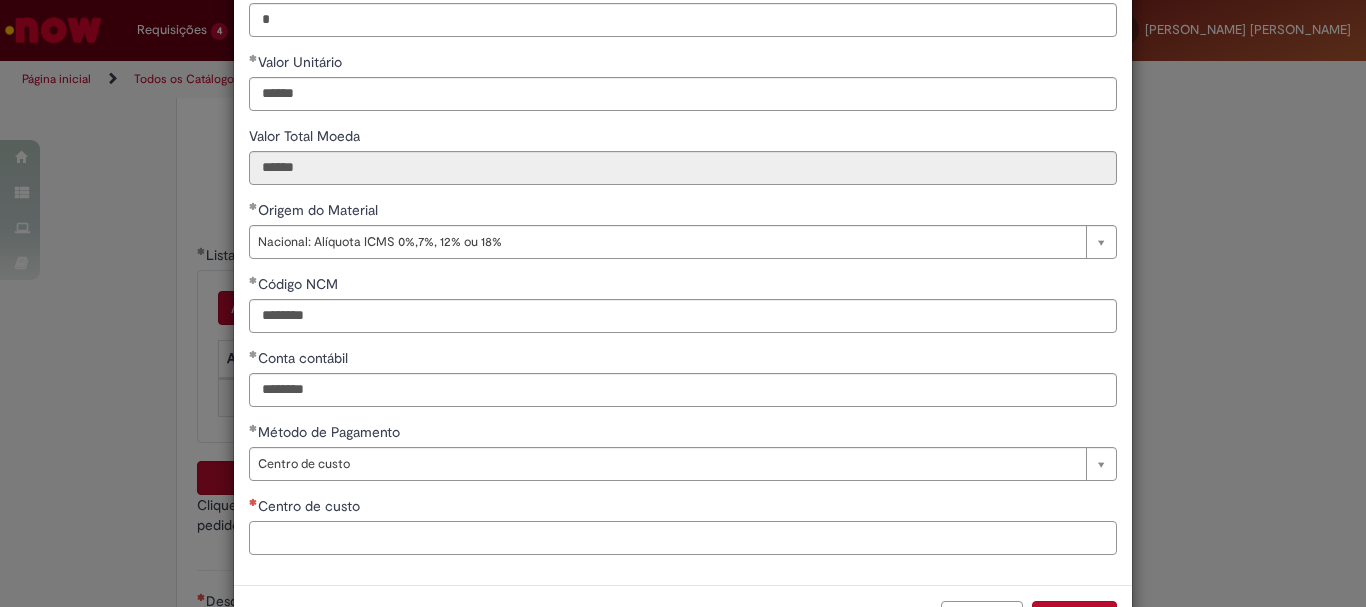 click on "Centro de custo" at bounding box center (683, 538) 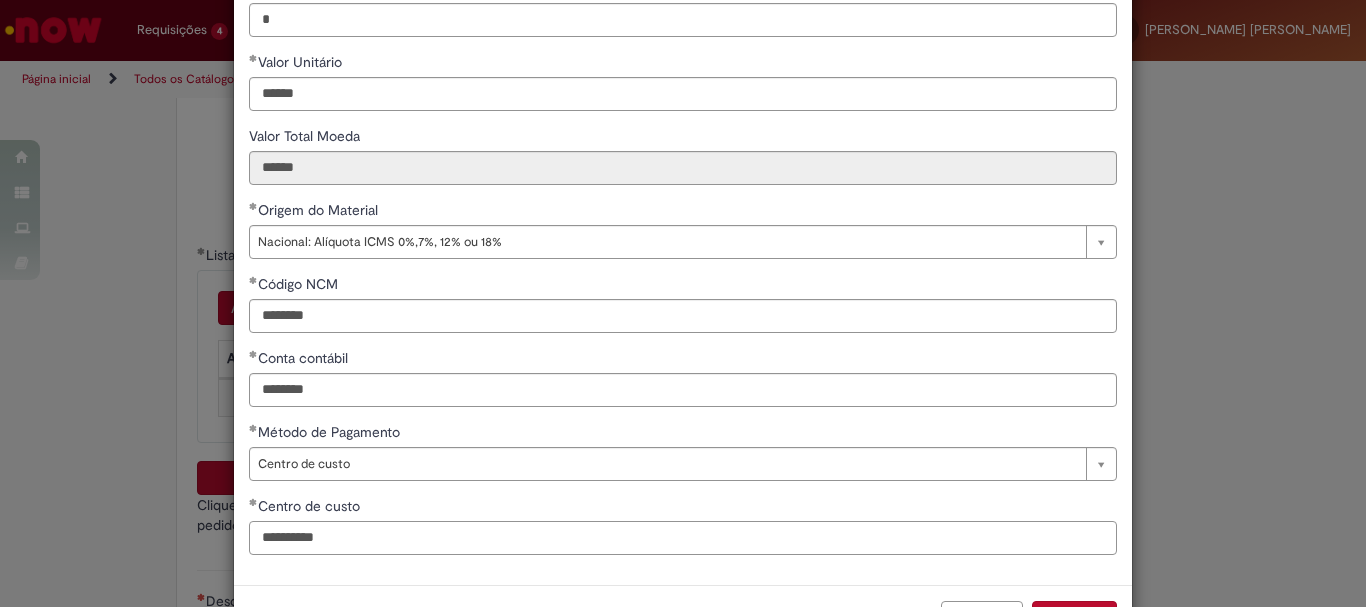 scroll, scrollTop: 347, scrollLeft: 0, axis: vertical 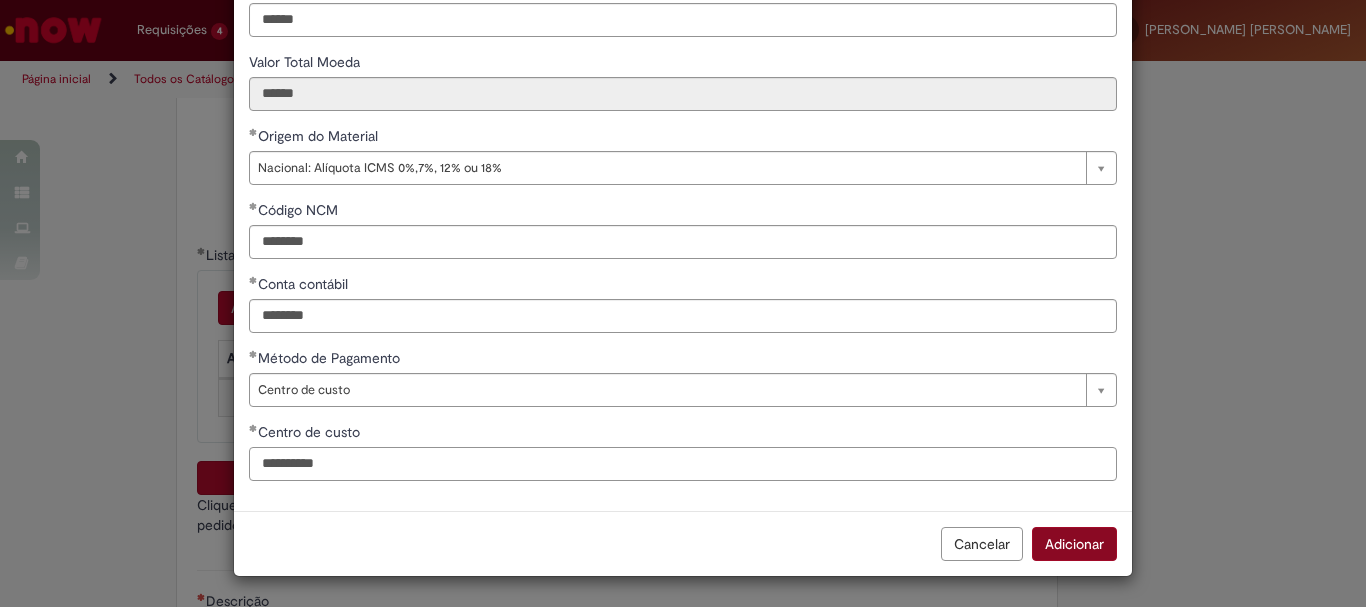 type on "**********" 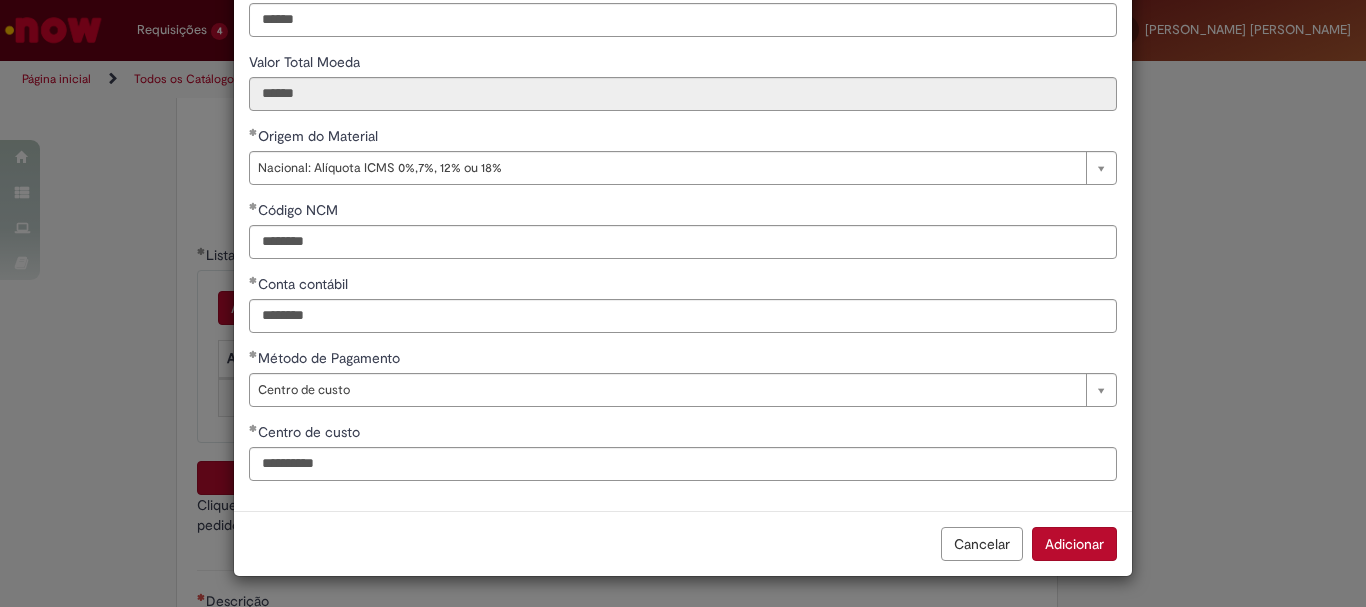 click on "Adicionar" at bounding box center [1074, 544] 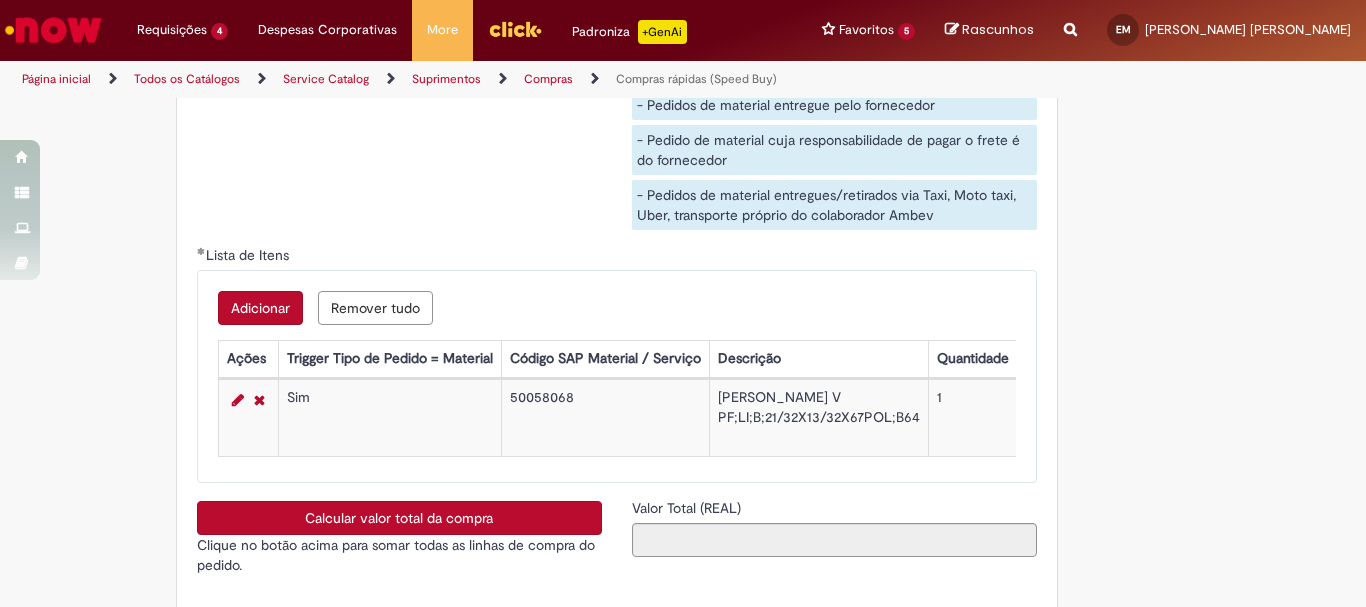 click on "Calcular valor total da compra" at bounding box center [399, 518] 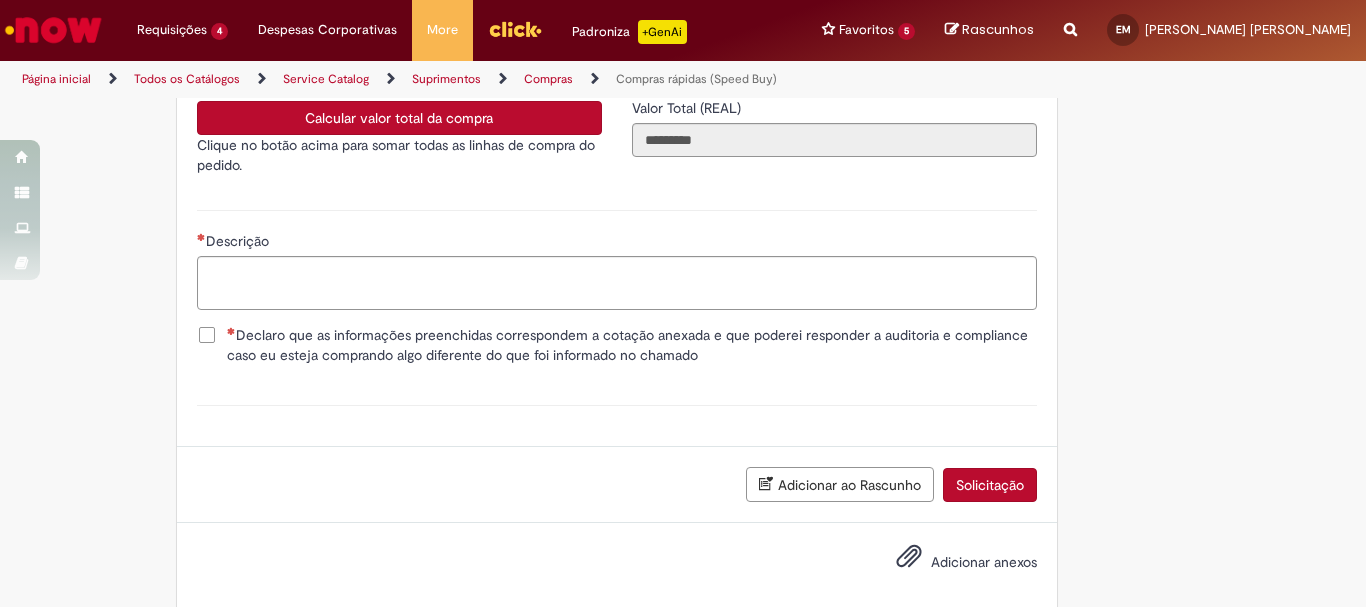 scroll, scrollTop: 3641, scrollLeft: 0, axis: vertical 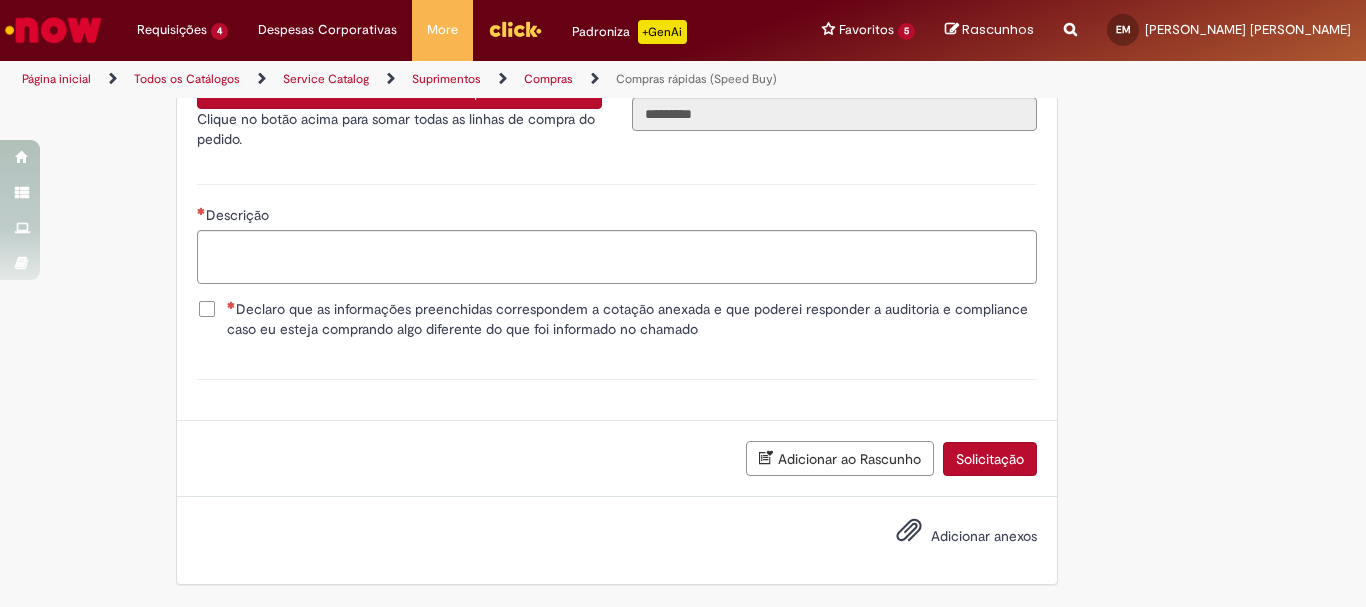 click on "Declaro que as informações preenchidas correspondem a cotação anexada e que poderei responder a auditoria e compliance caso eu esteja comprando algo diferente do que foi informado no chamado" at bounding box center [632, 319] 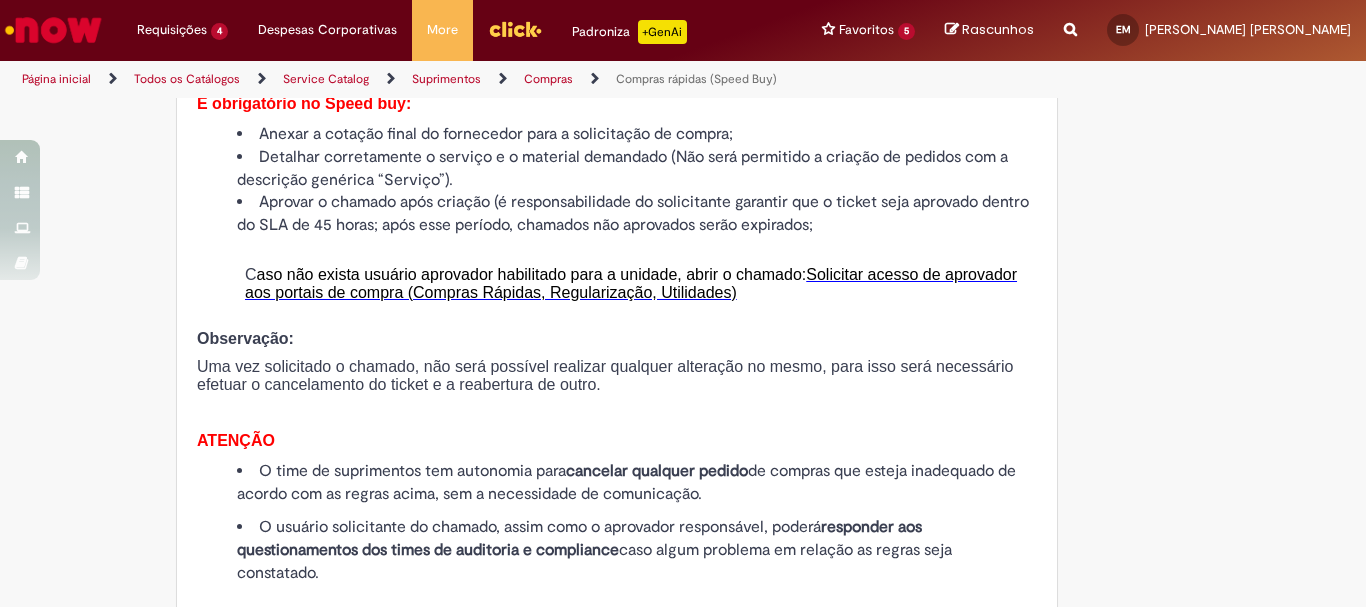 scroll, scrollTop: 1741, scrollLeft: 0, axis: vertical 